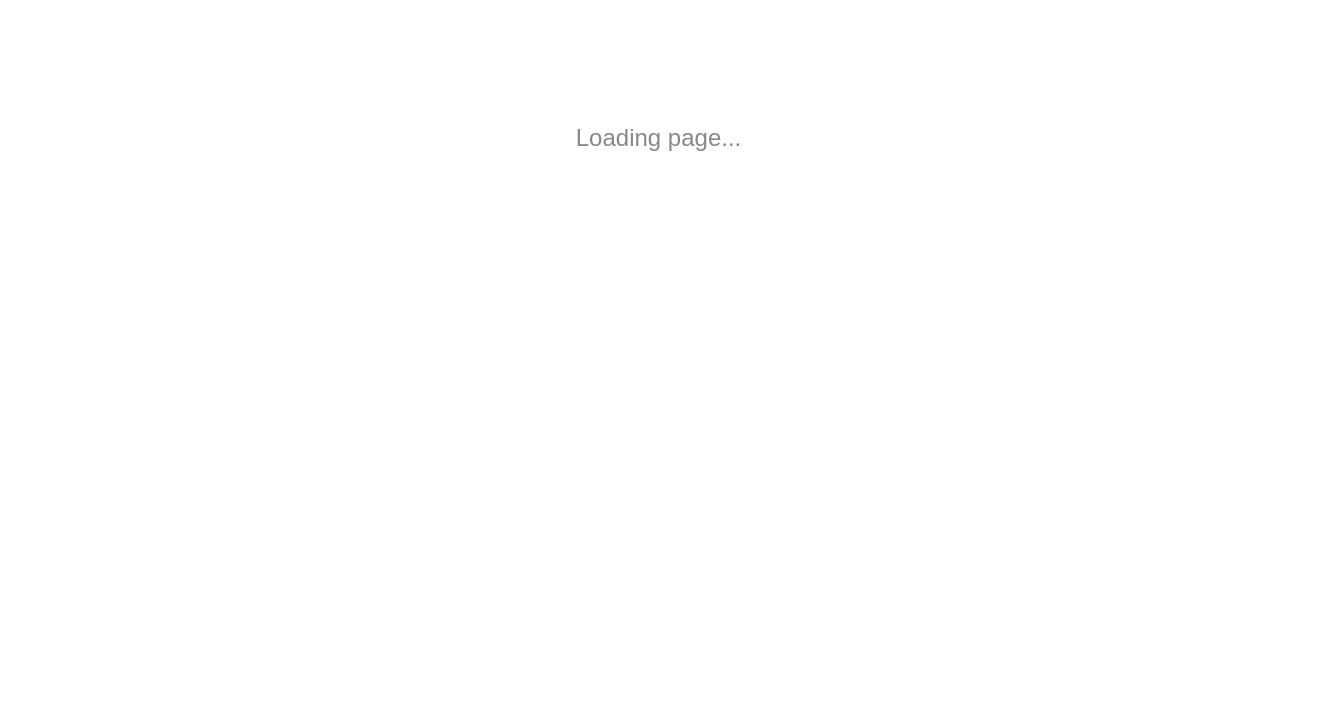 scroll, scrollTop: 0, scrollLeft: 0, axis: both 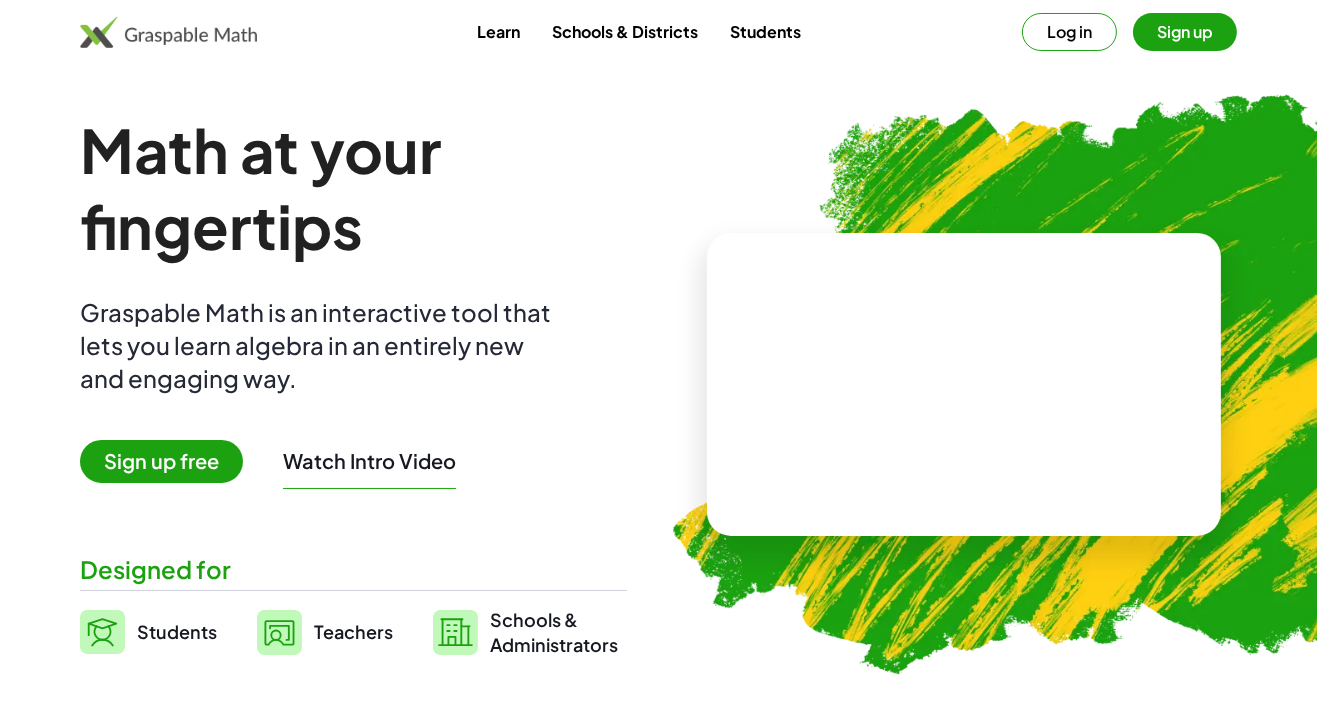 click on "Log in" at bounding box center [1069, 32] 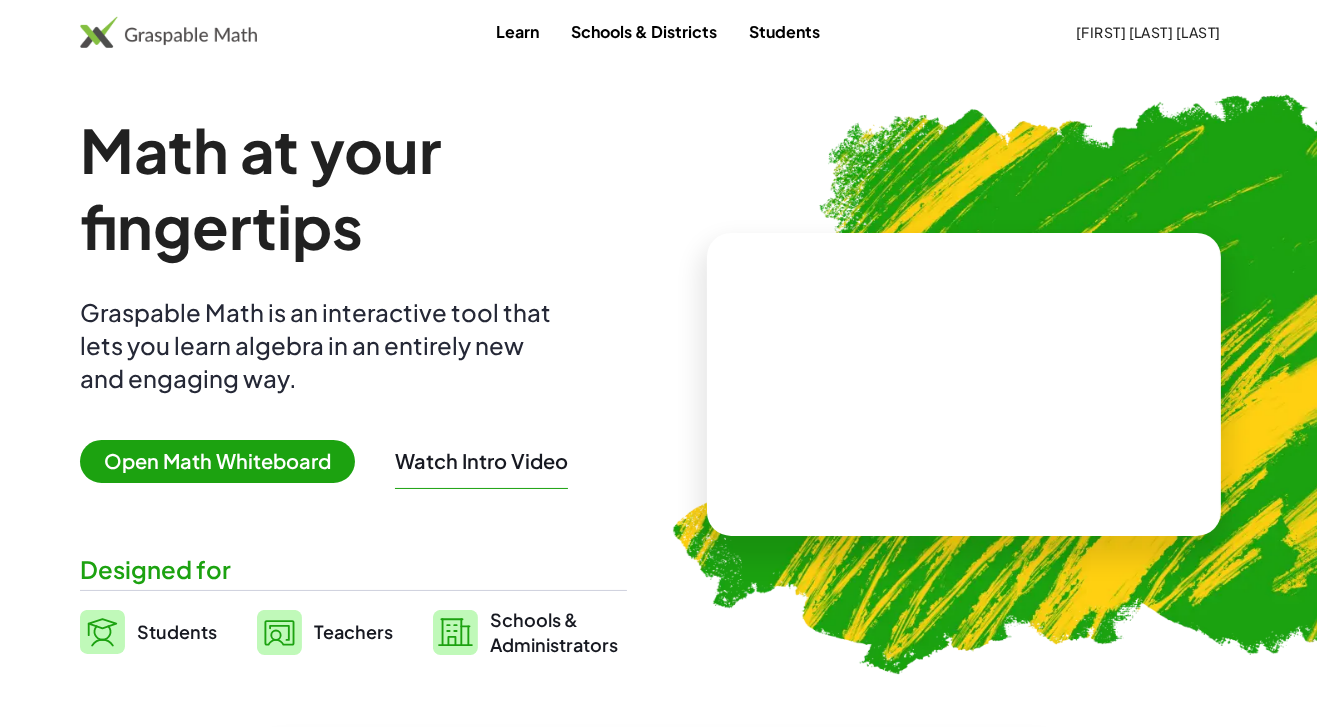 scroll, scrollTop: 79, scrollLeft: 0, axis: vertical 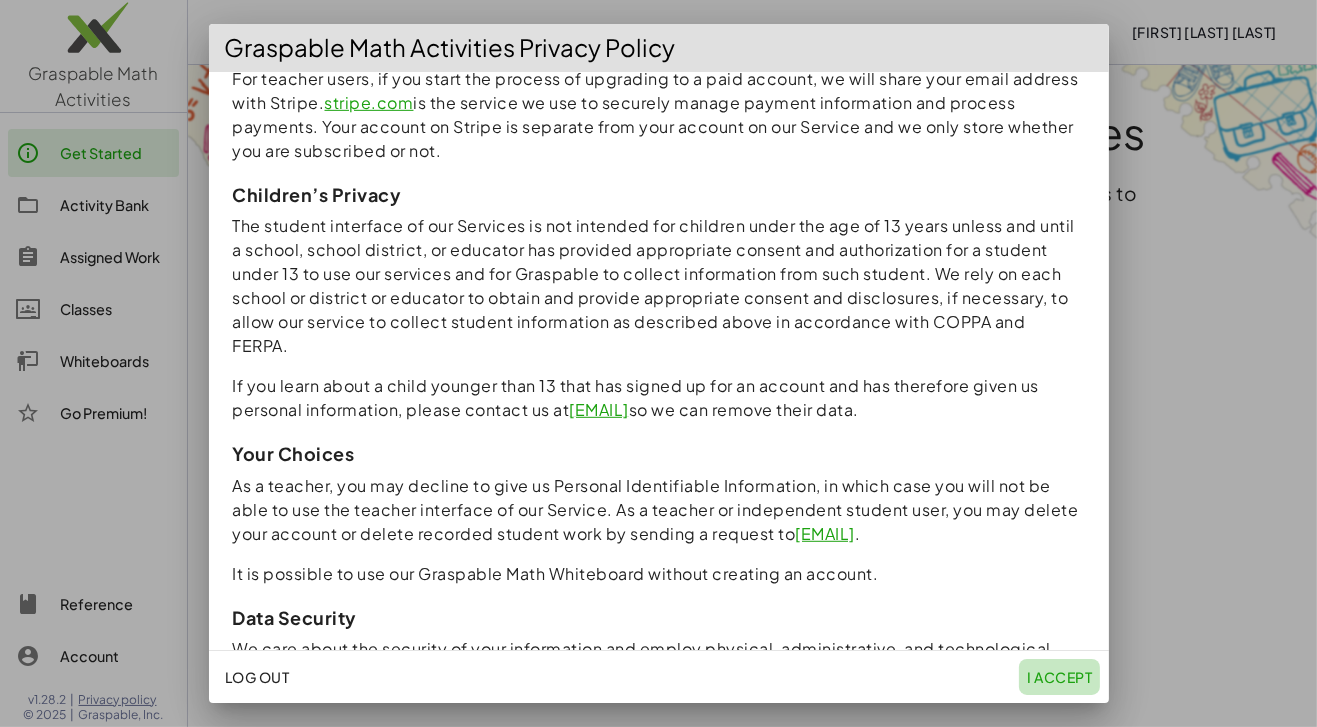click on "I accept" 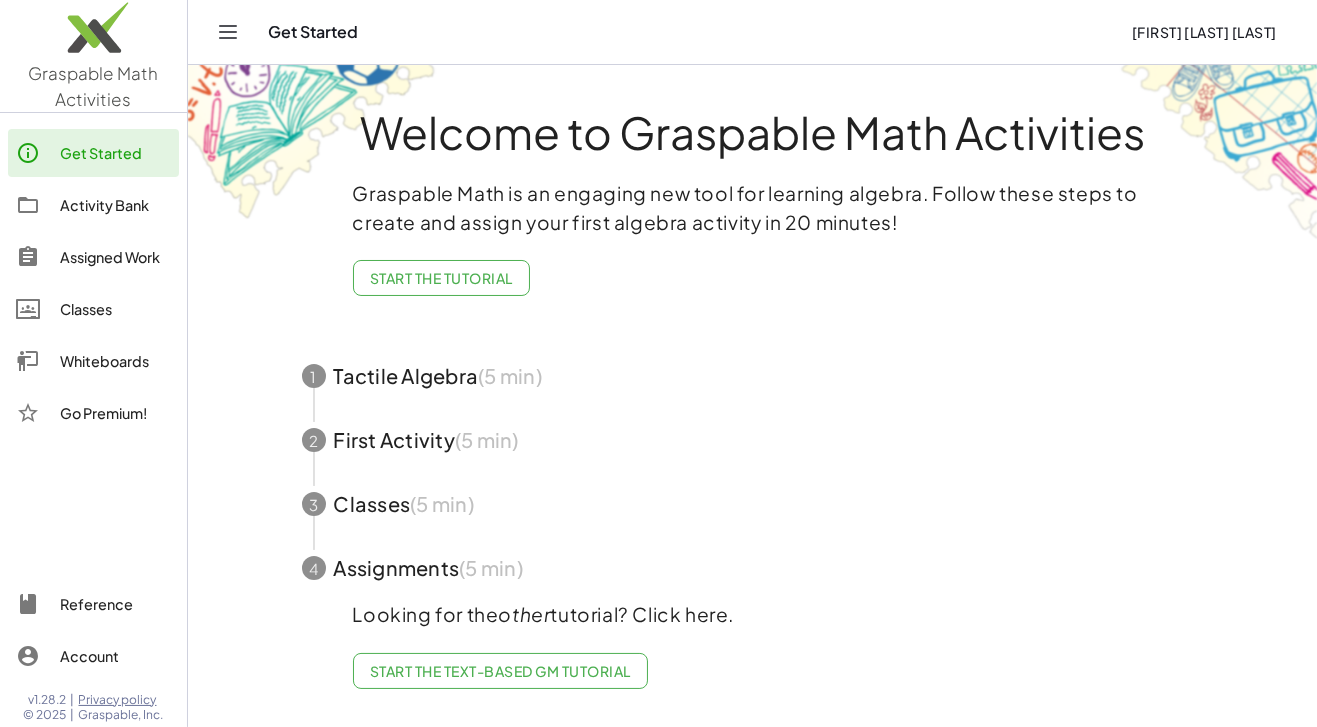 click at bounding box center (753, 376) 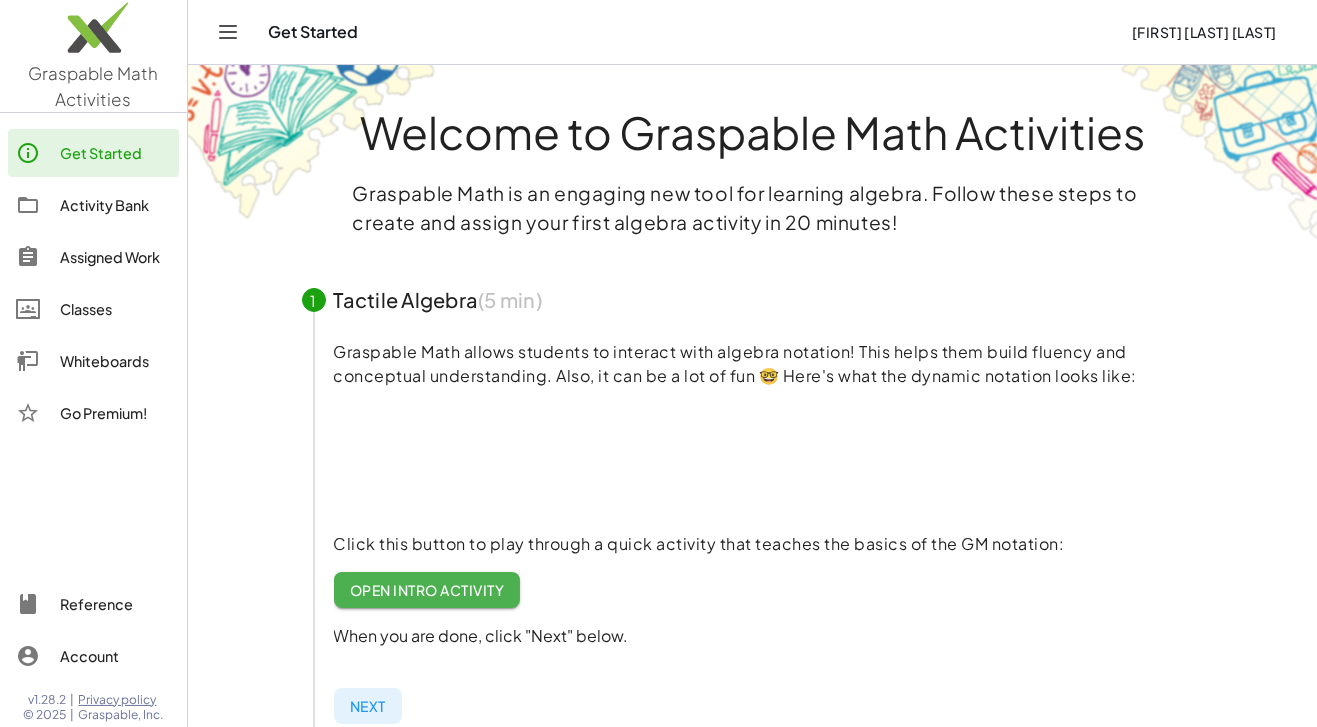 click at bounding box center (753, 300) 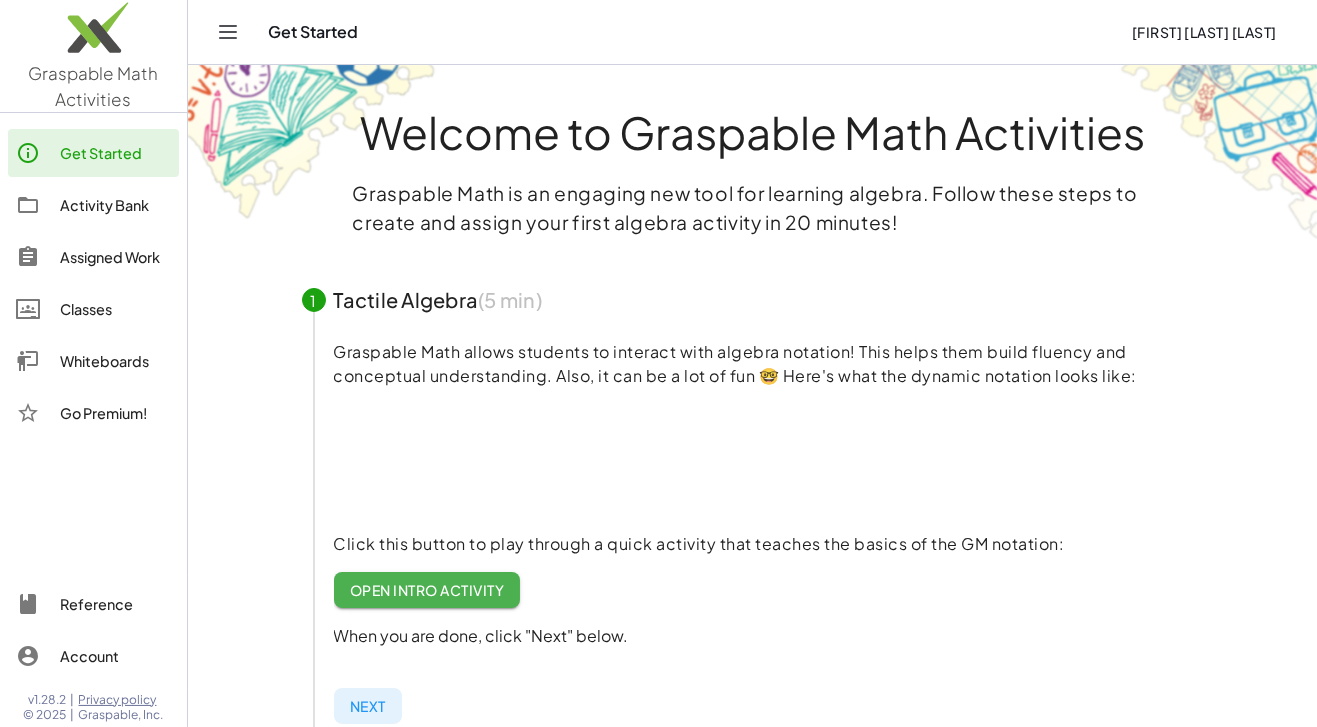 click at bounding box center [753, 300] 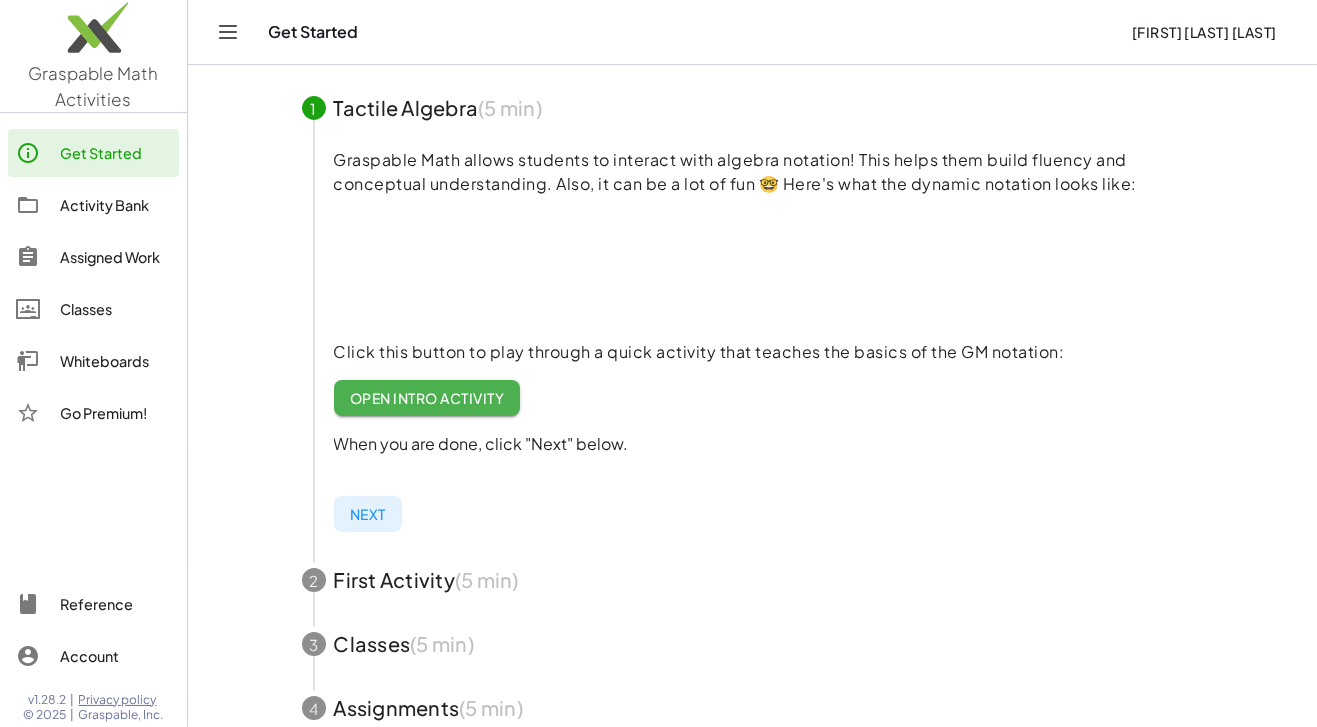 scroll, scrollTop: 321, scrollLeft: 0, axis: vertical 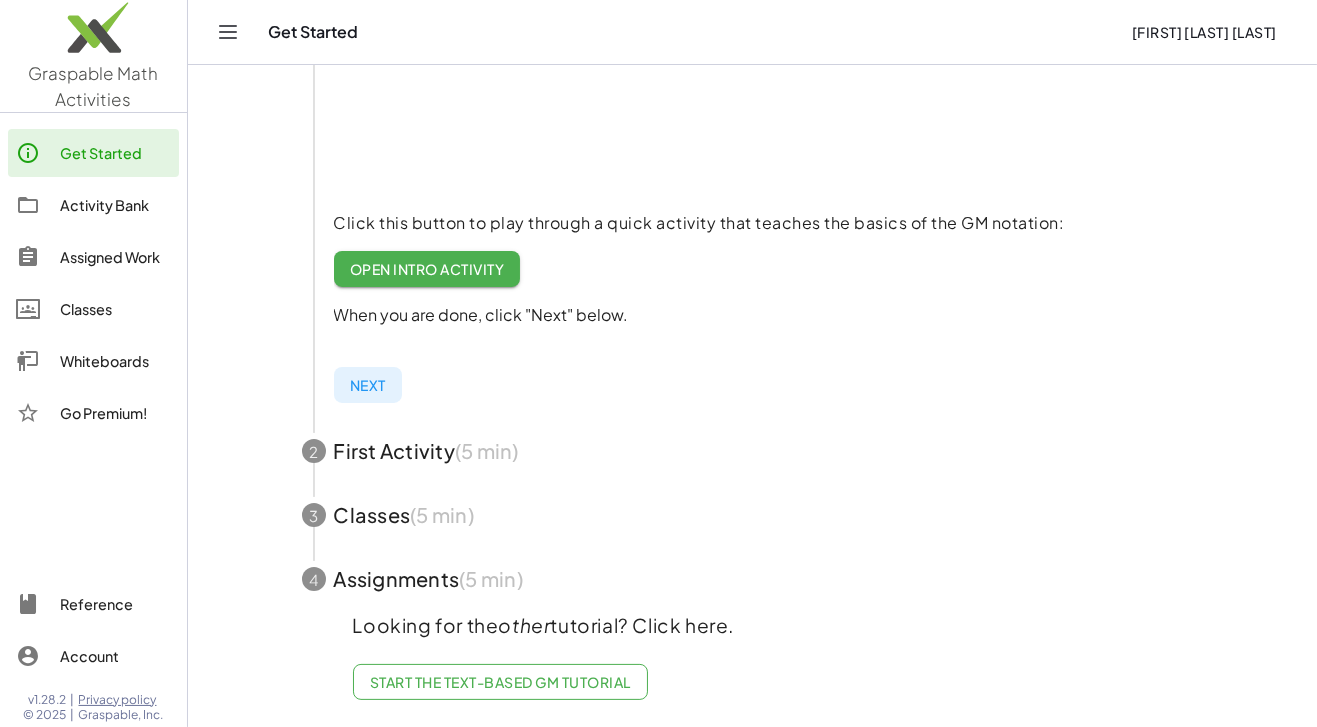 click on "Whiteboards" 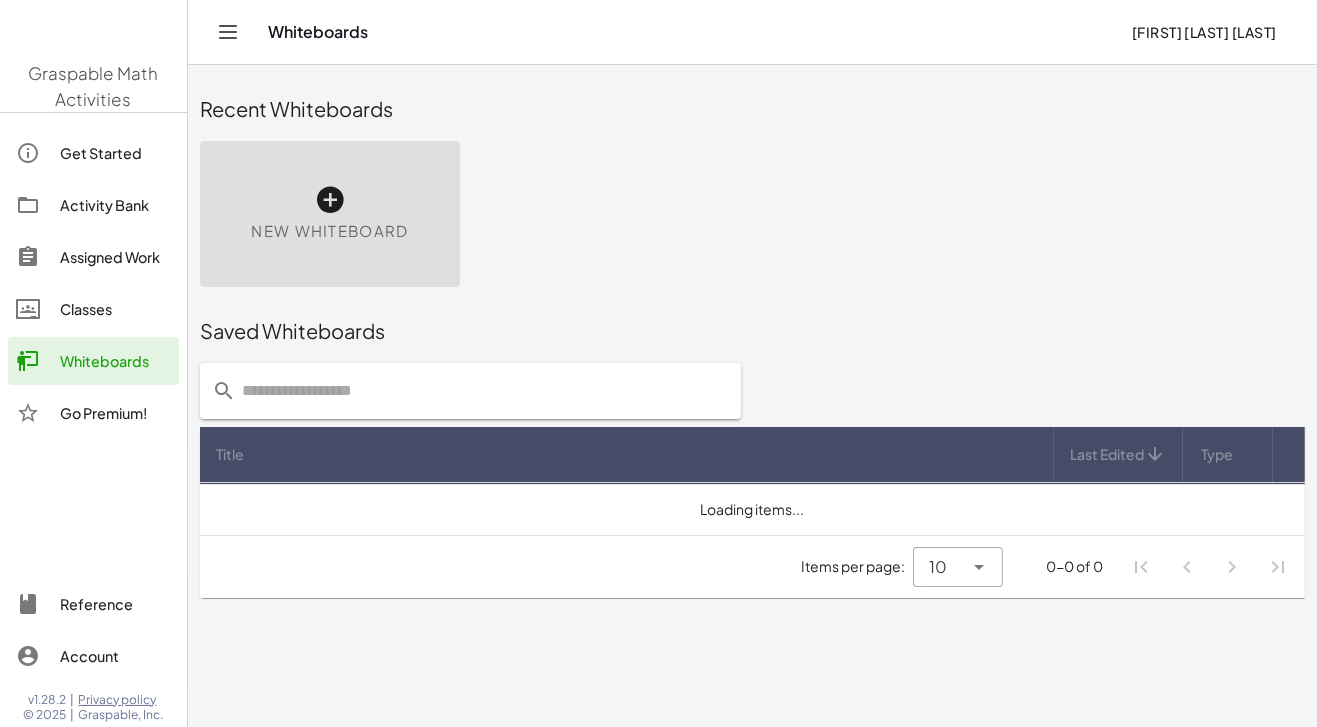scroll, scrollTop: 0, scrollLeft: 0, axis: both 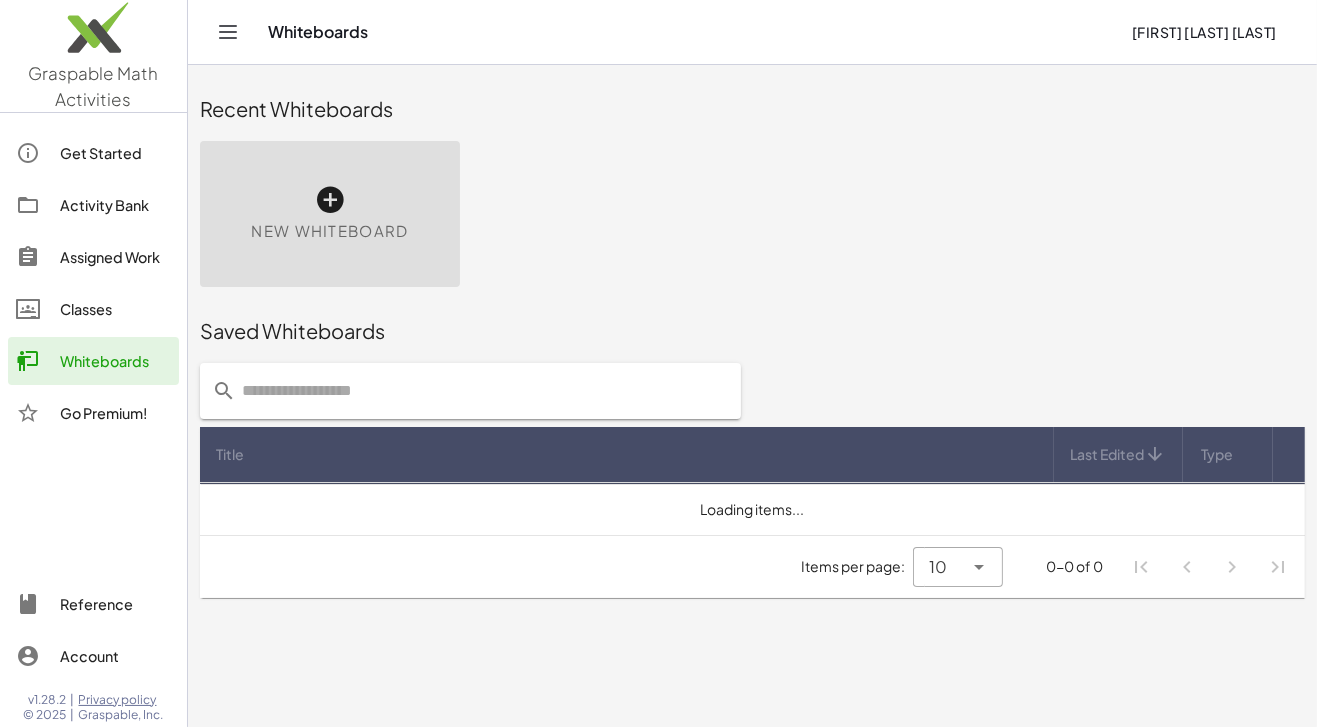 click on "New Whiteboard" at bounding box center [329, 231] 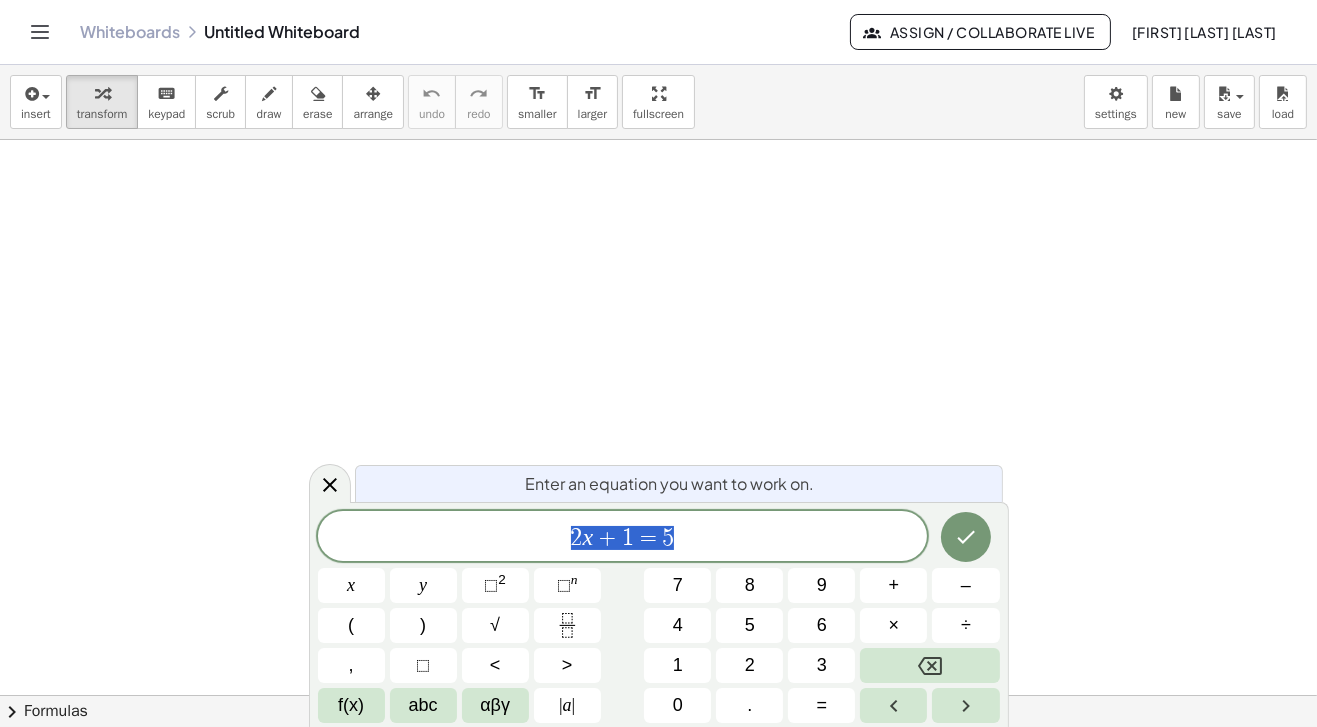 click at bounding box center (929, 665) 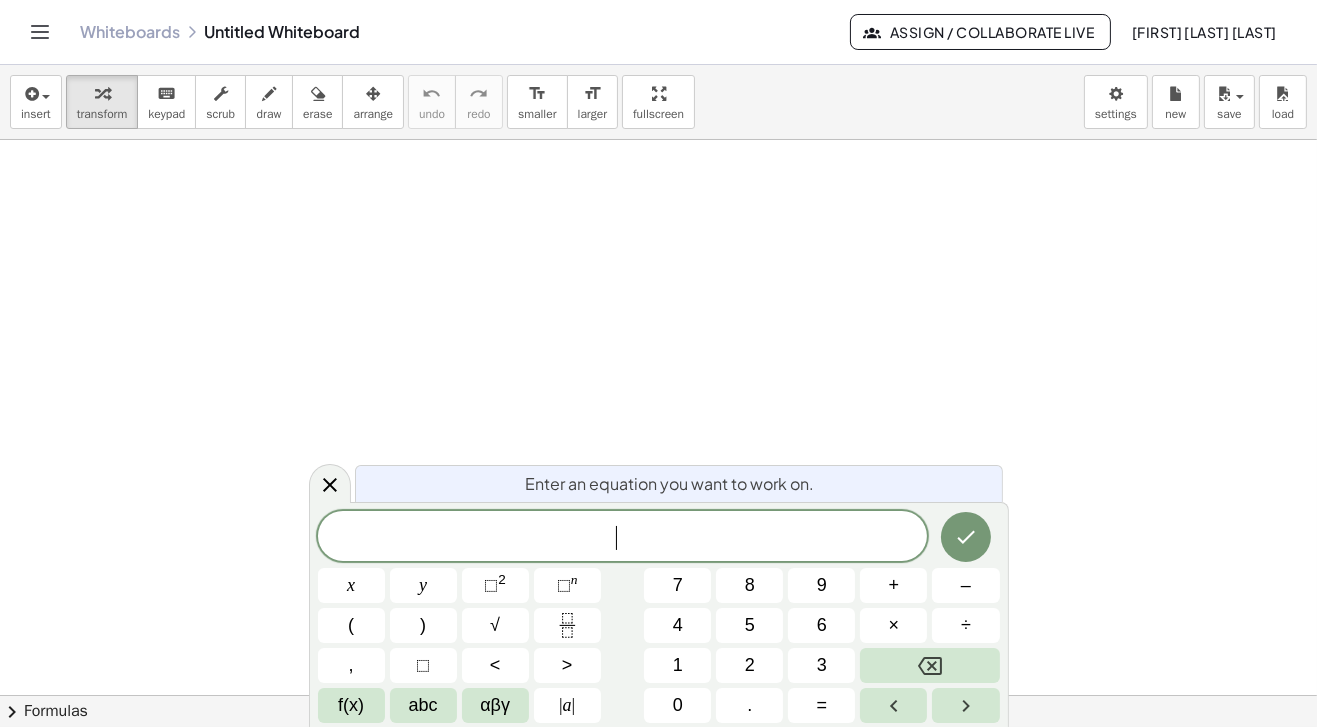 click at bounding box center [929, 665] 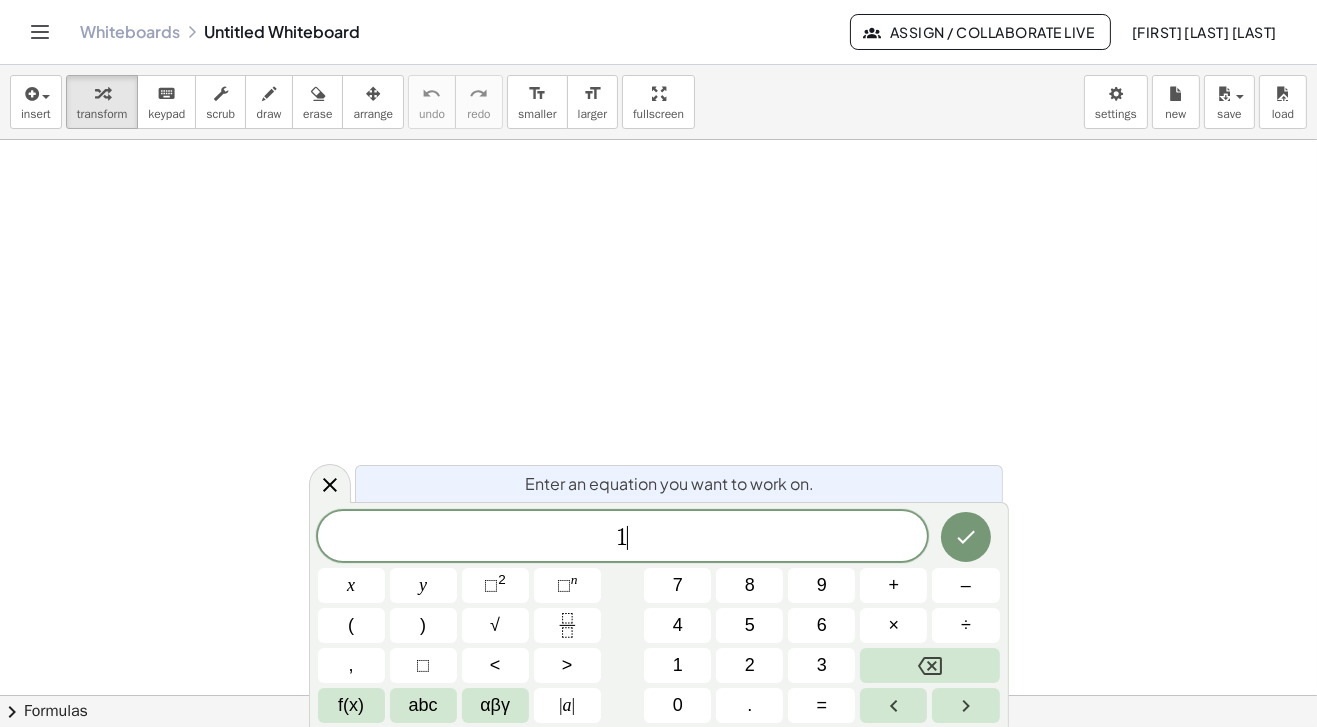 click 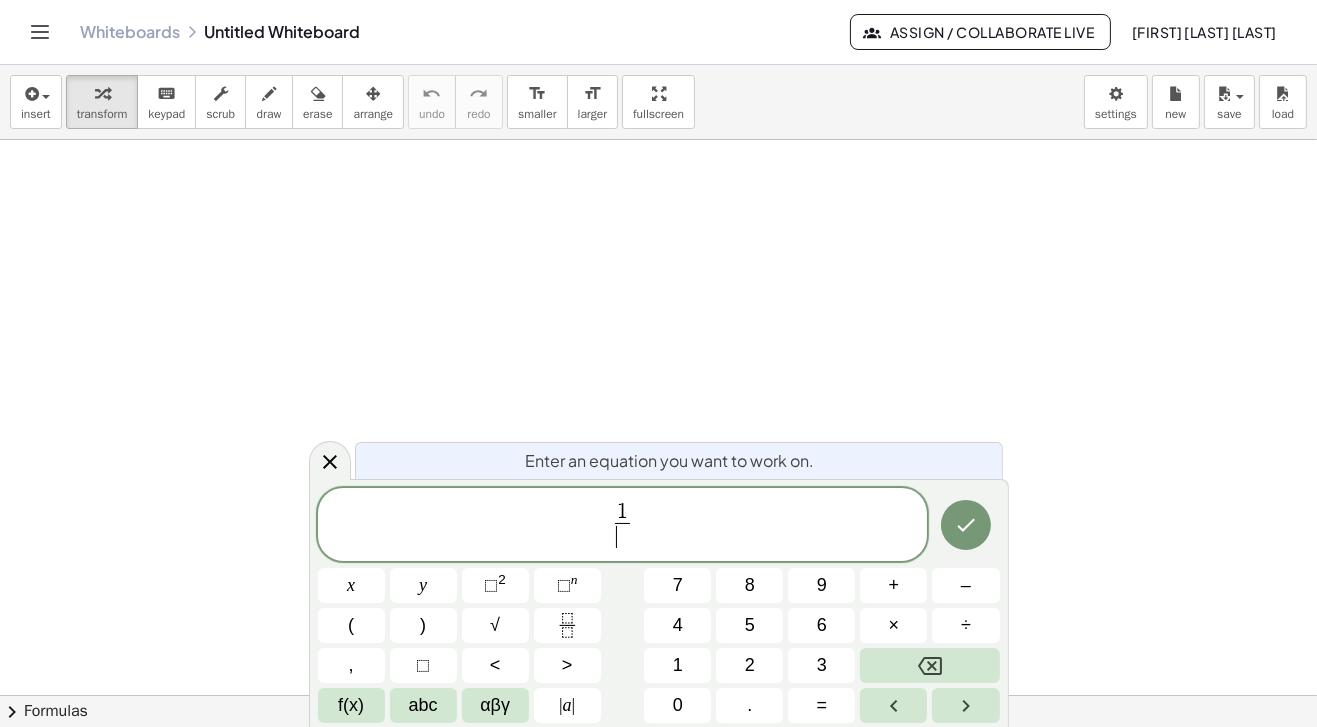 click 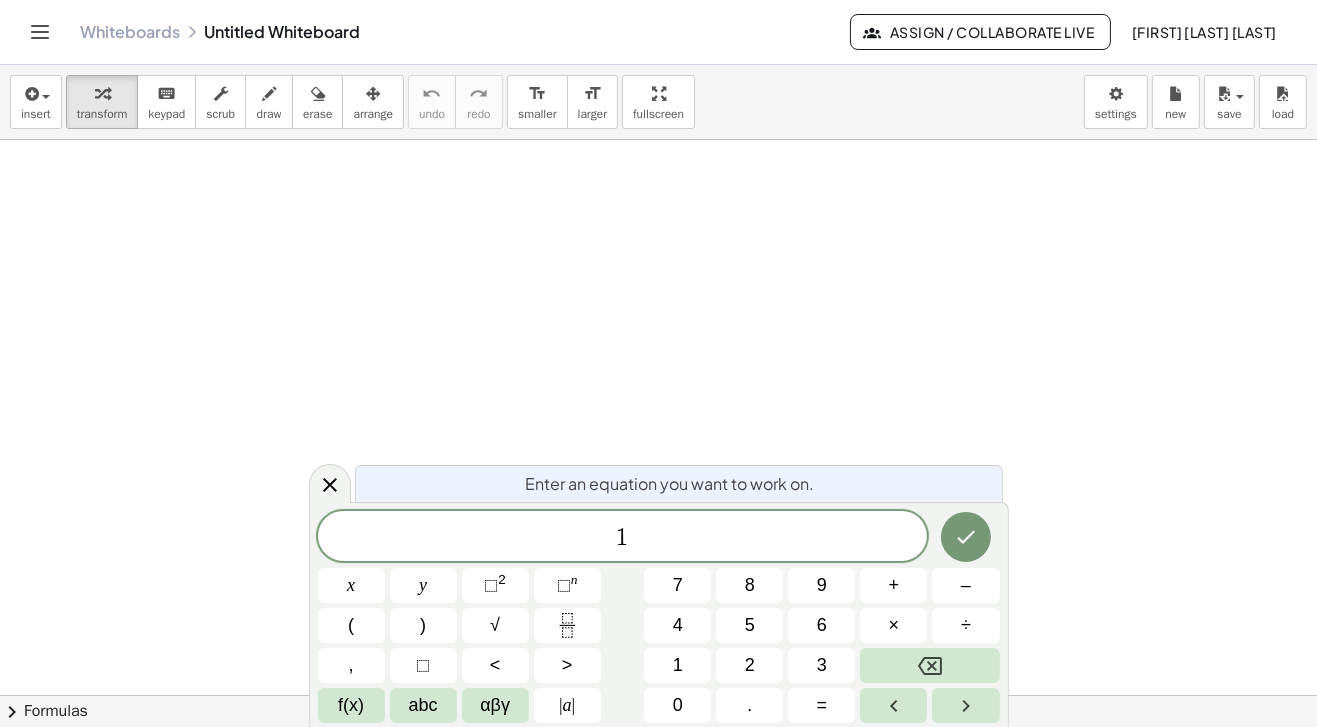 click at bounding box center [965, 705] 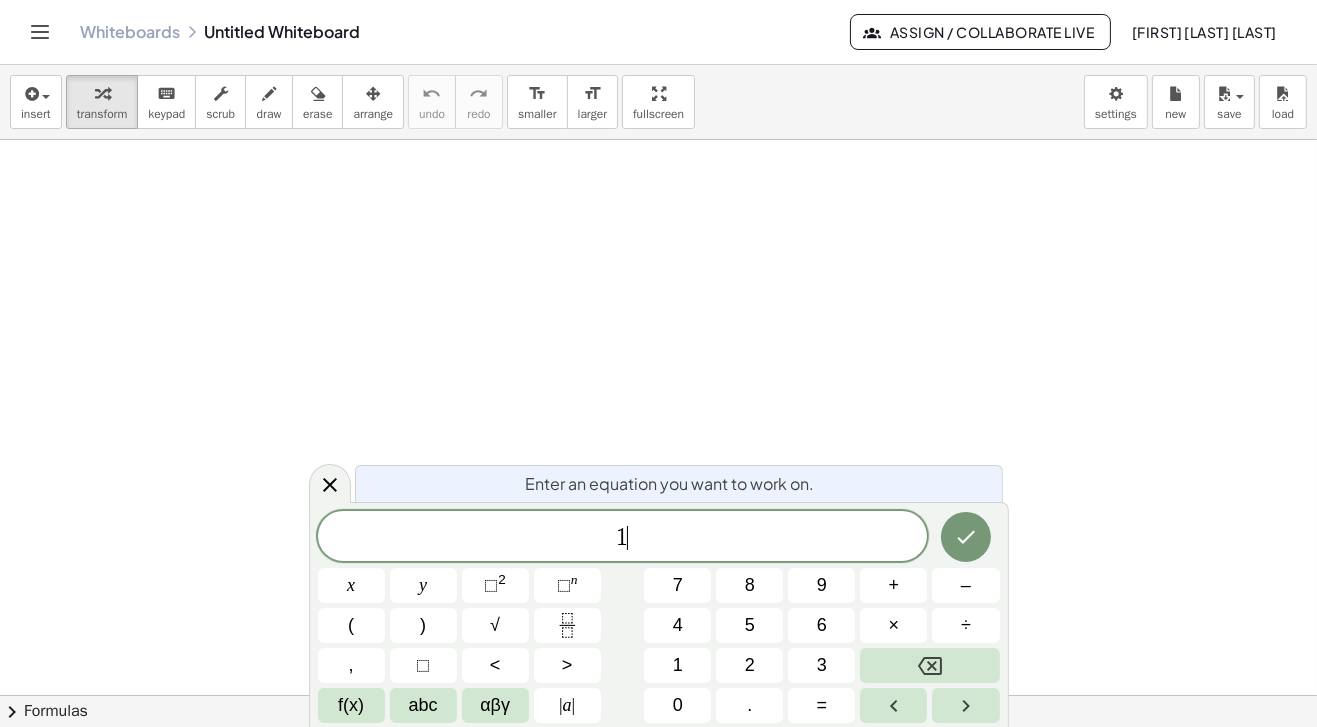 click on "1" at bounding box center (677, 665) 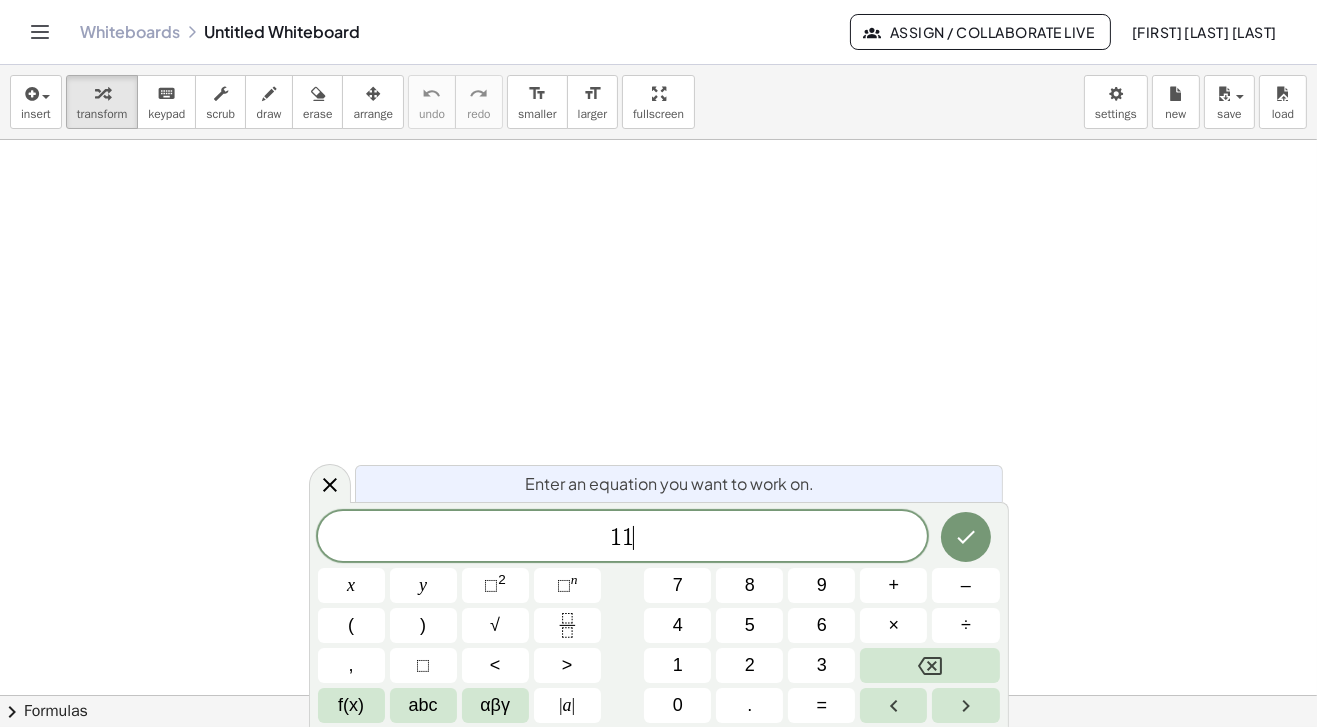 click 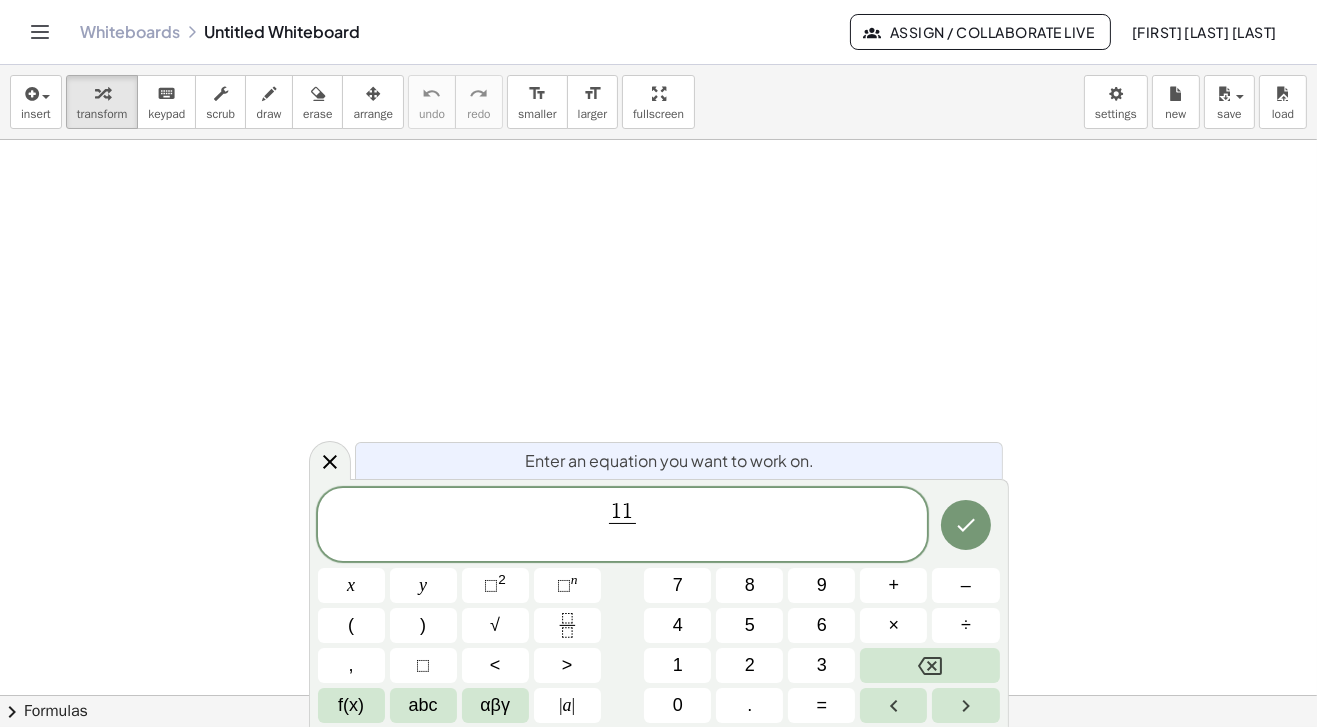 click at bounding box center (929, 665) 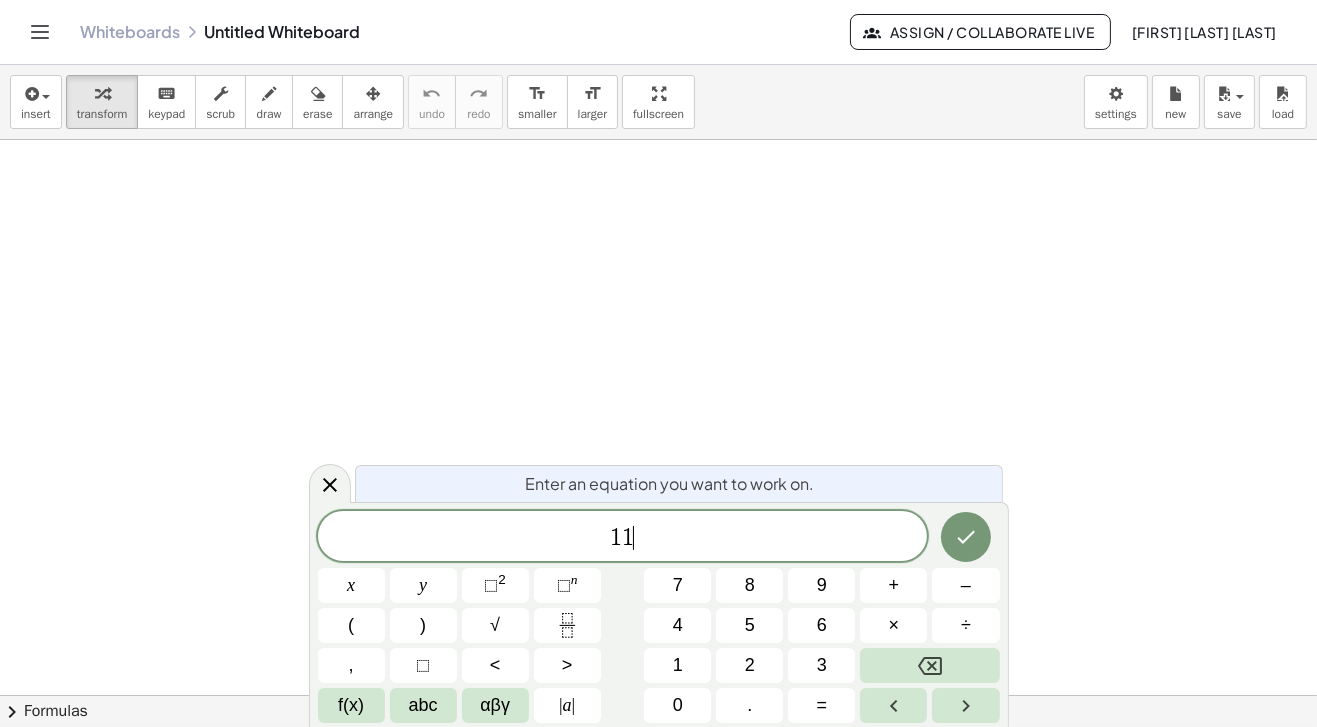 click at bounding box center [929, 665] 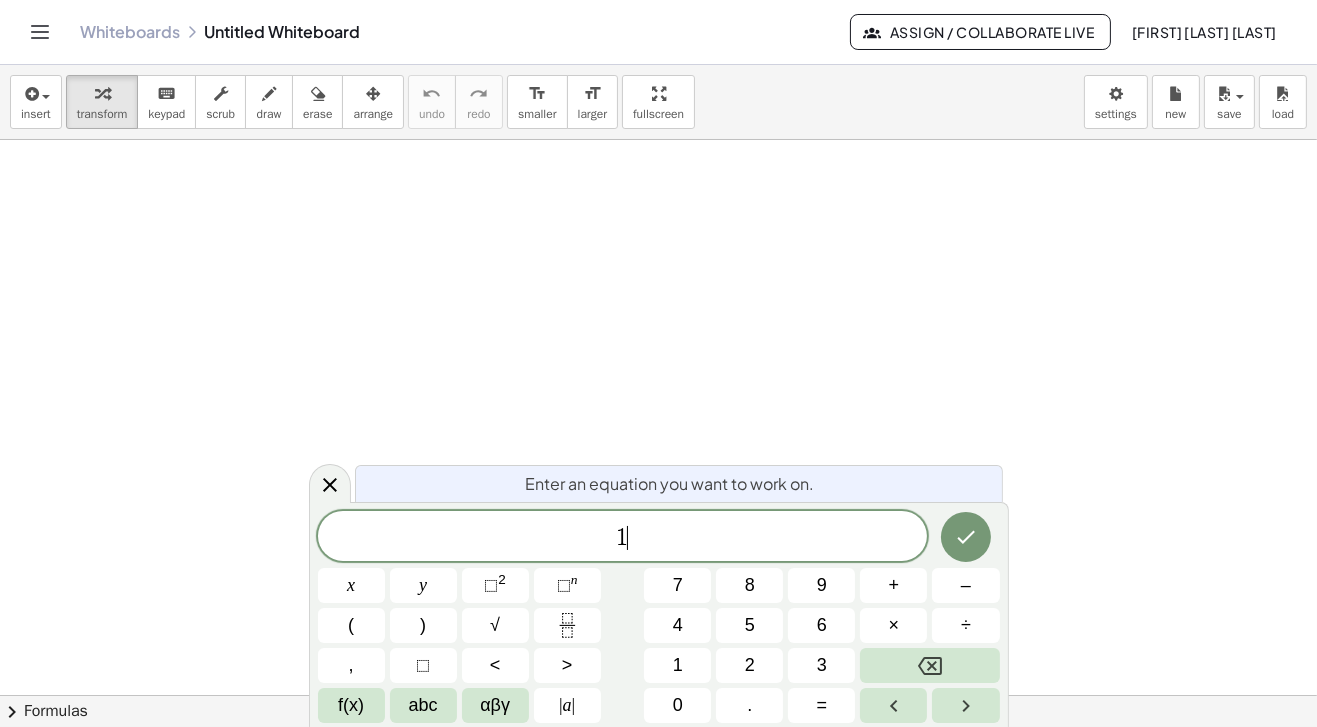 click at bounding box center [929, 665] 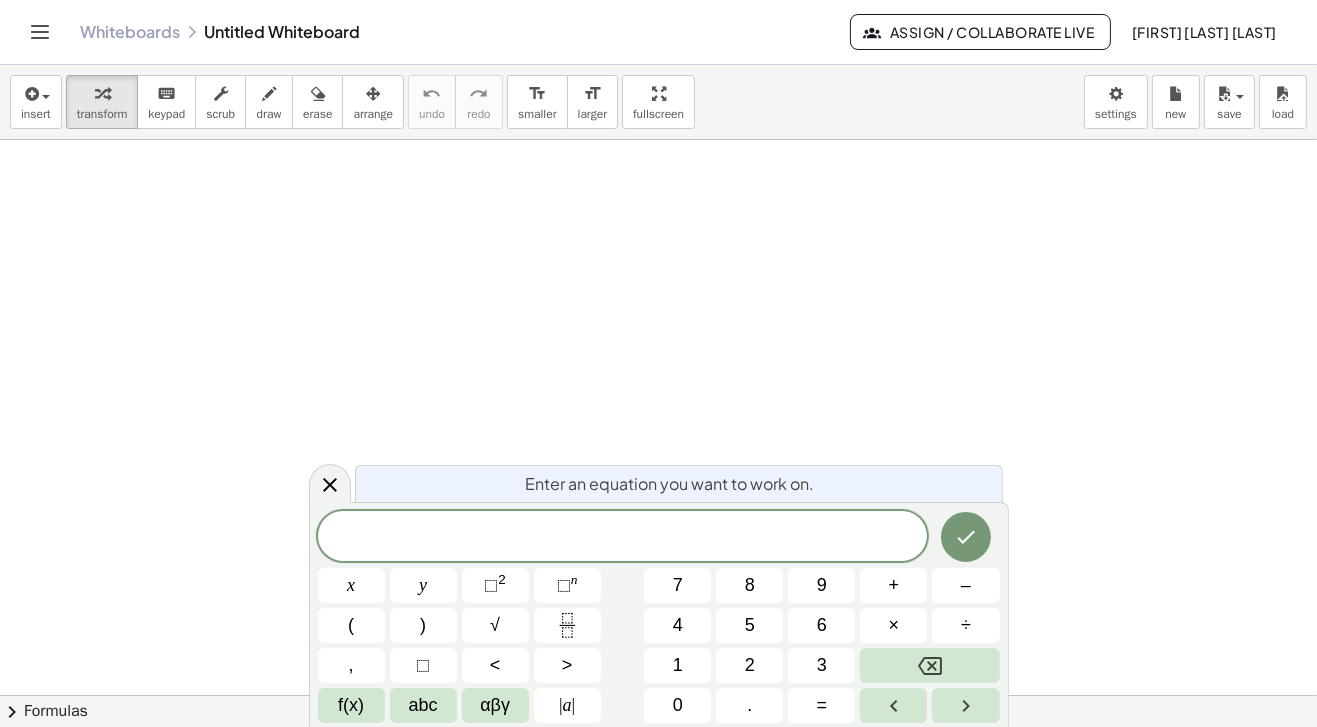 click on "1" at bounding box center (678, 665) 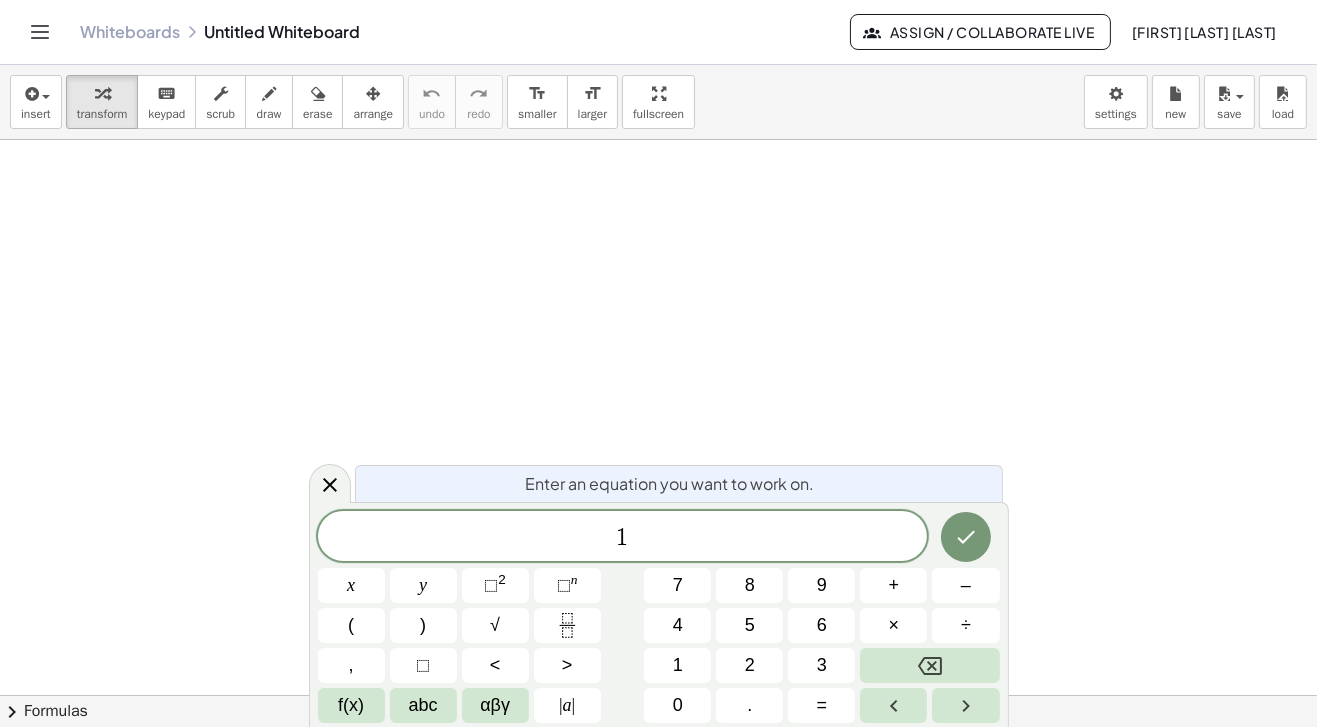 click 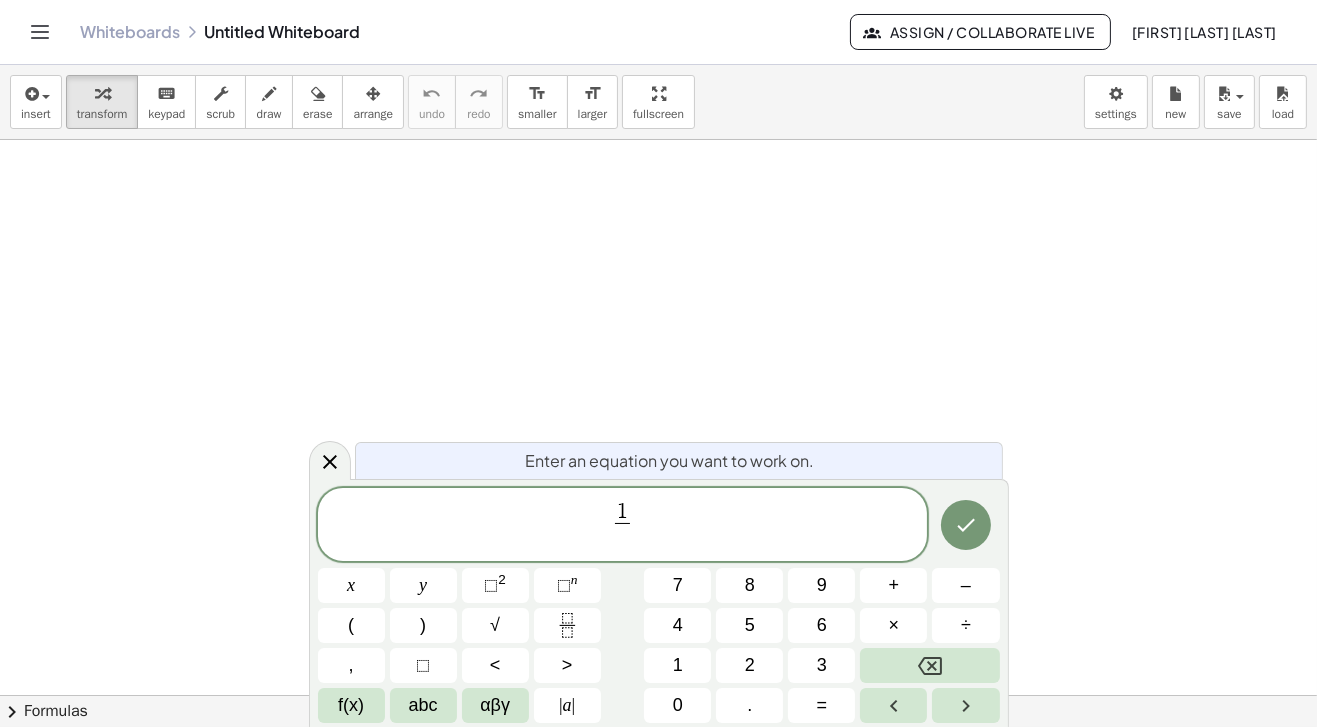 click at bounding box center (929, 665) 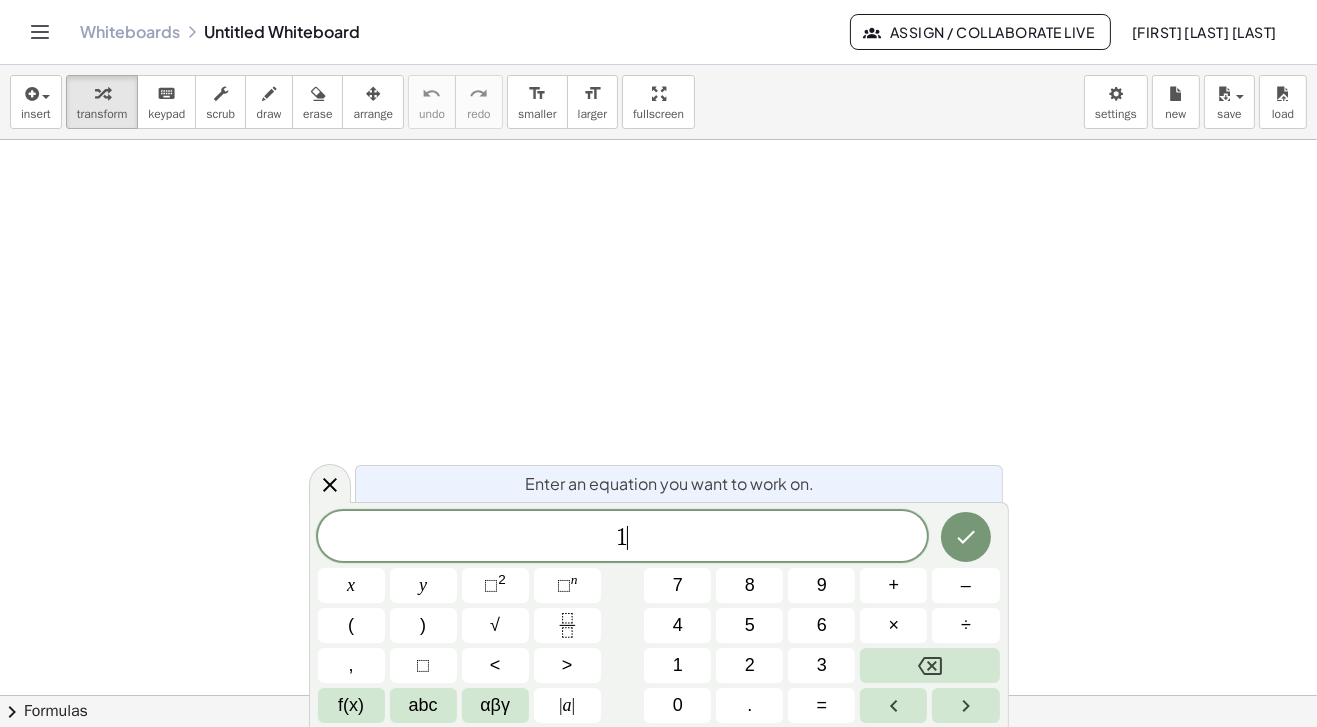 click 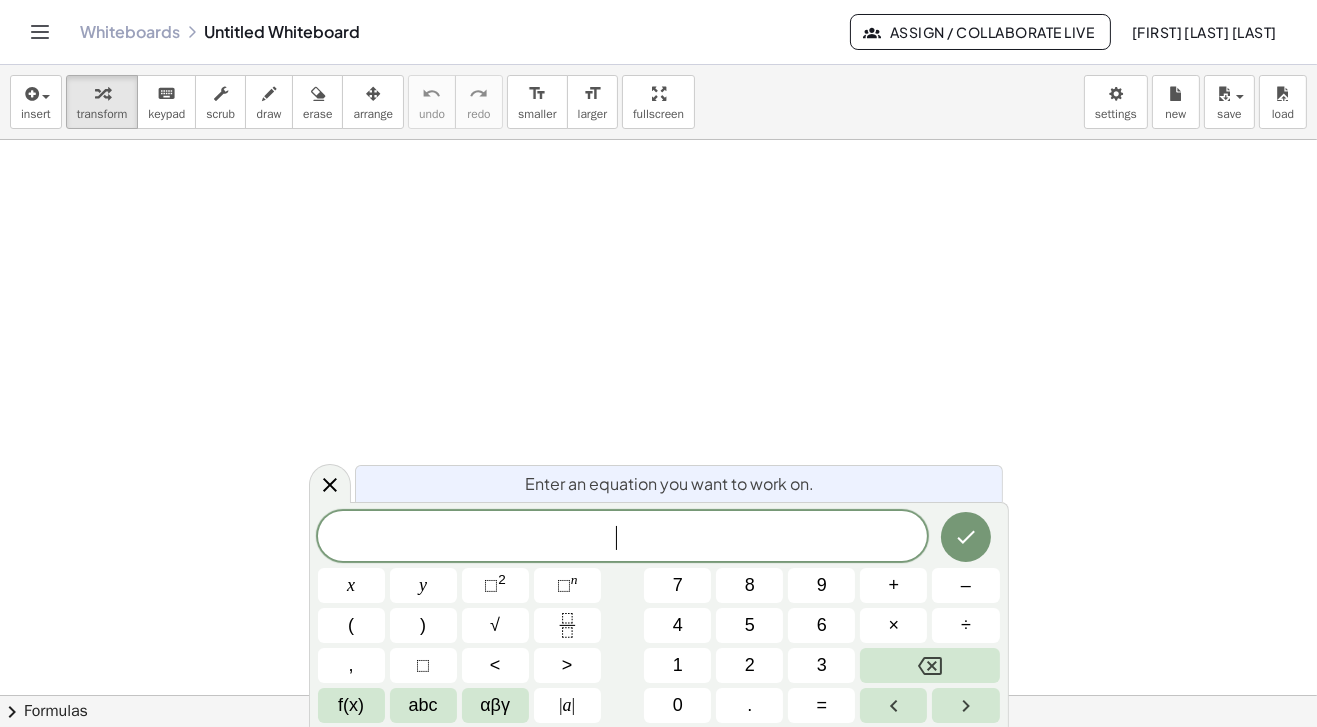 click on "9" at bounding box center [821, 585] 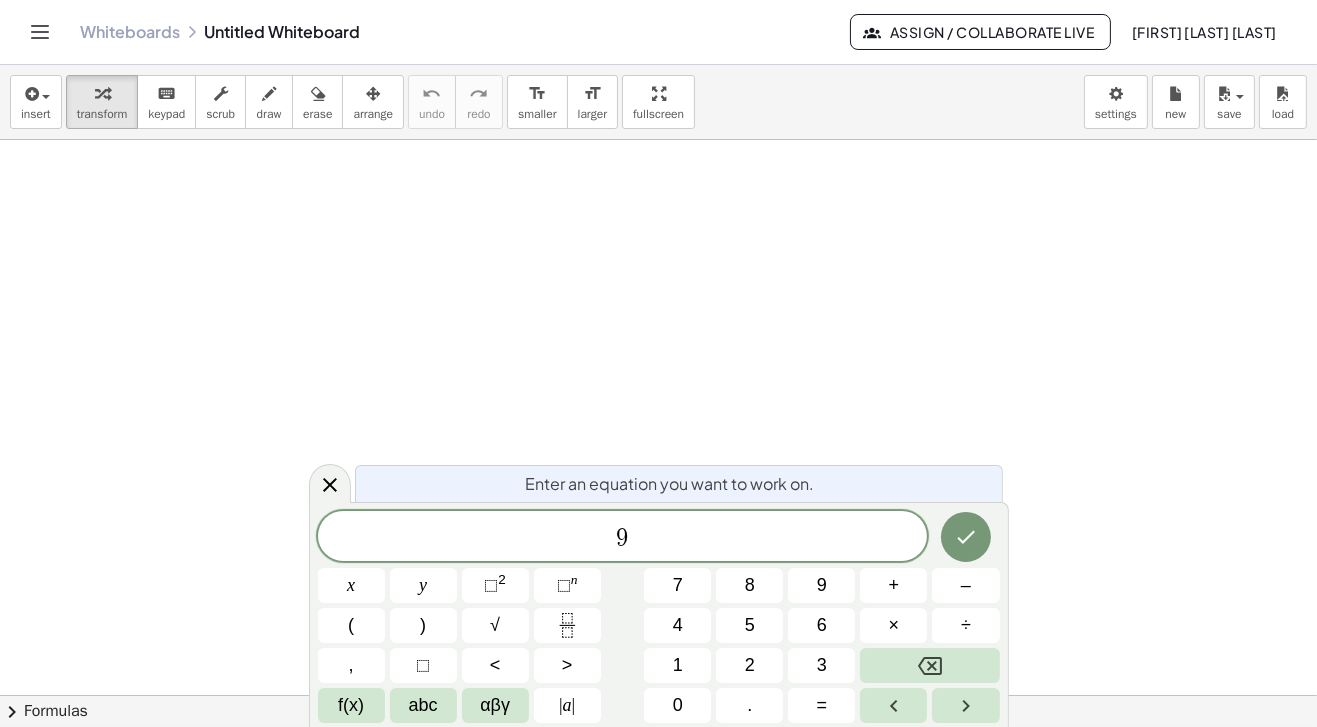 click 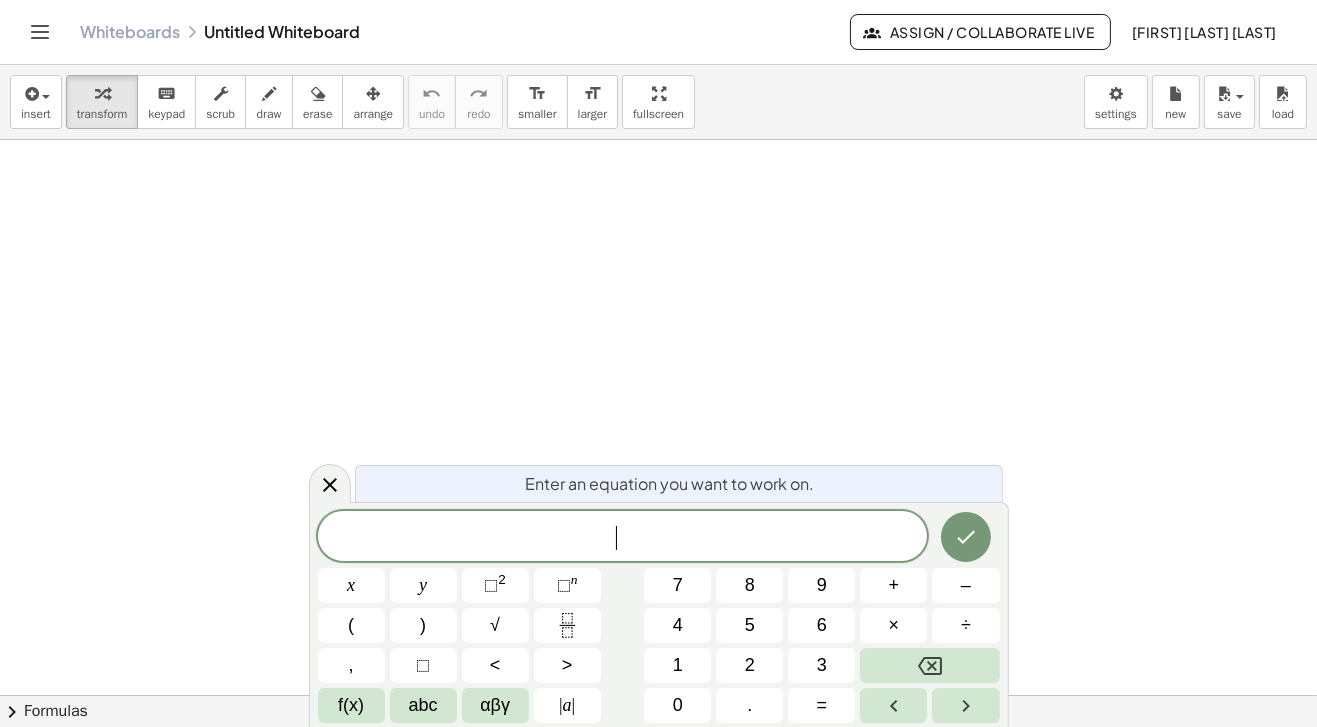click on "3" at bounding box center [821, 665] 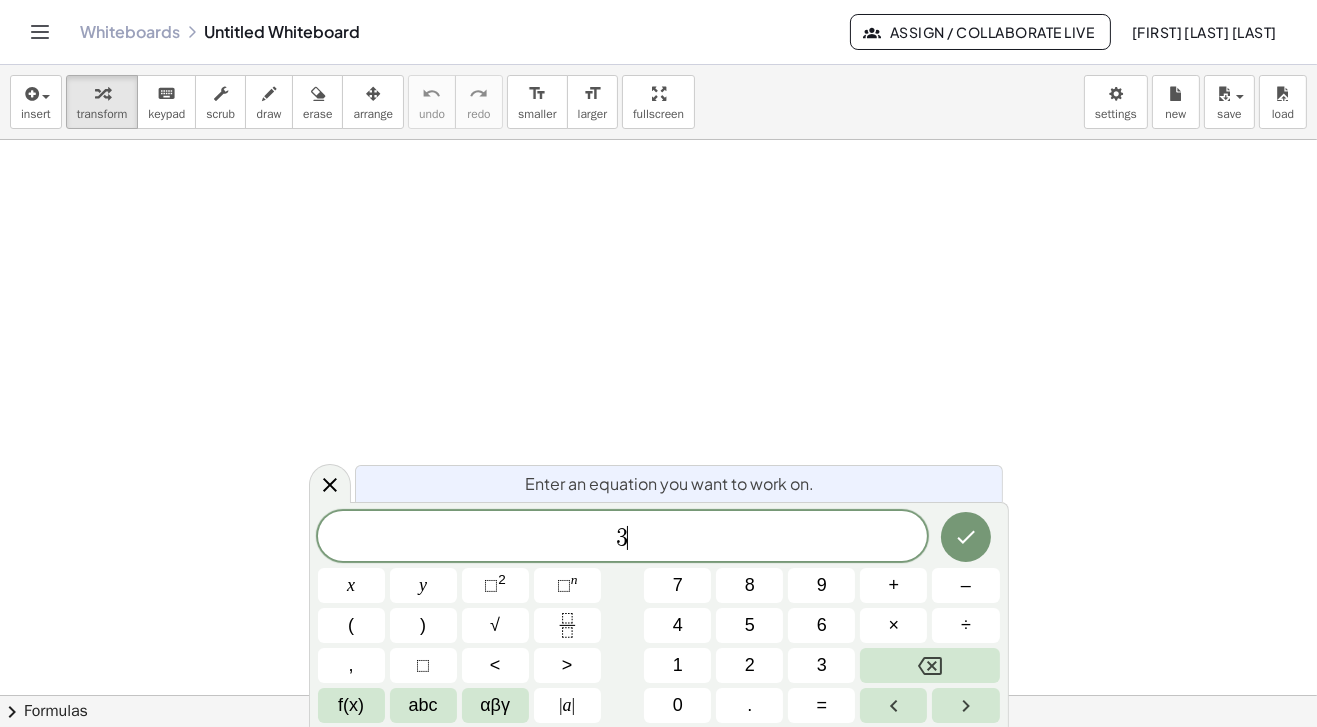 click 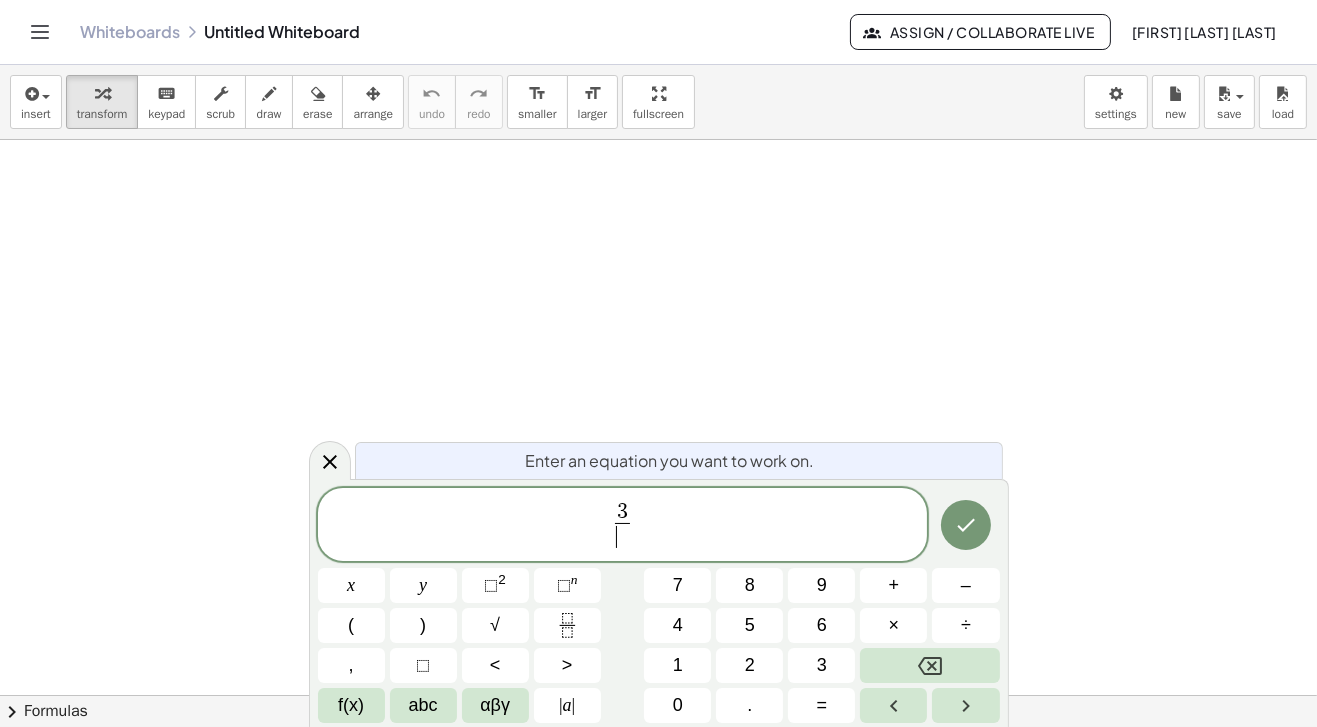 click on "5" at bounding box center [749, 625] 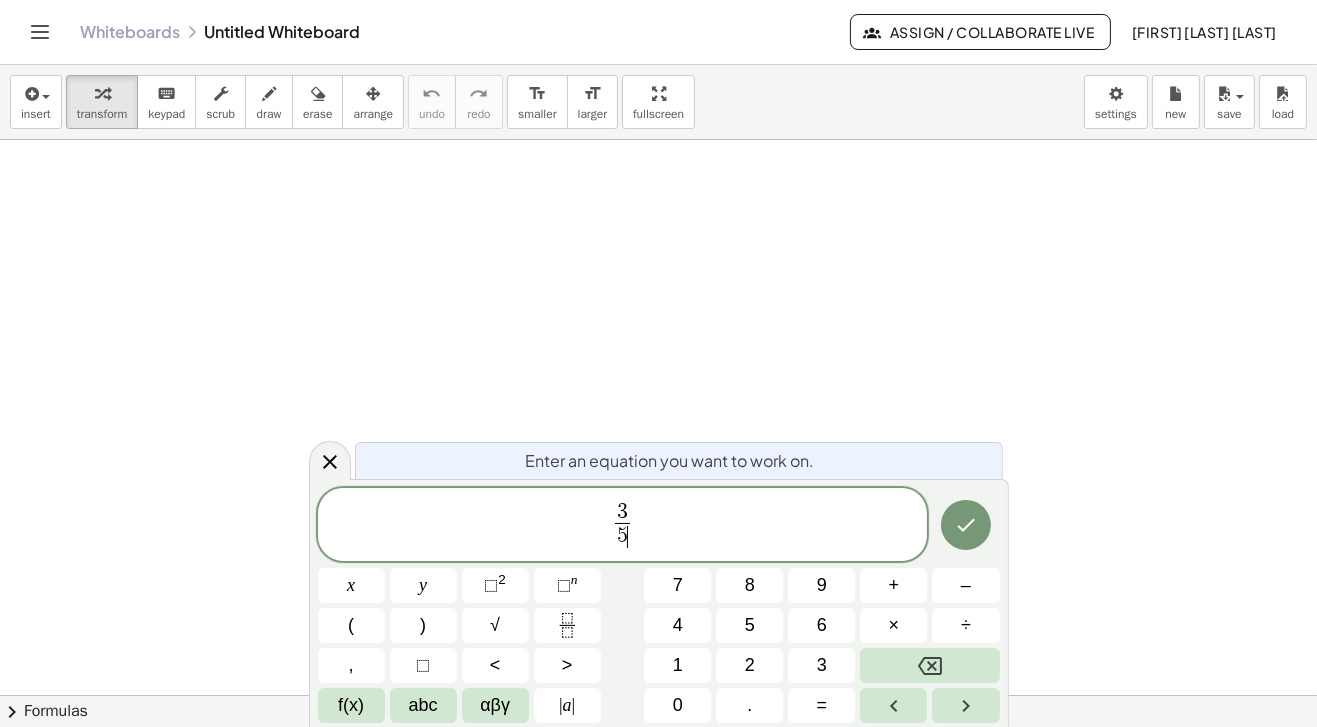 click at bounding box center [893, 705] 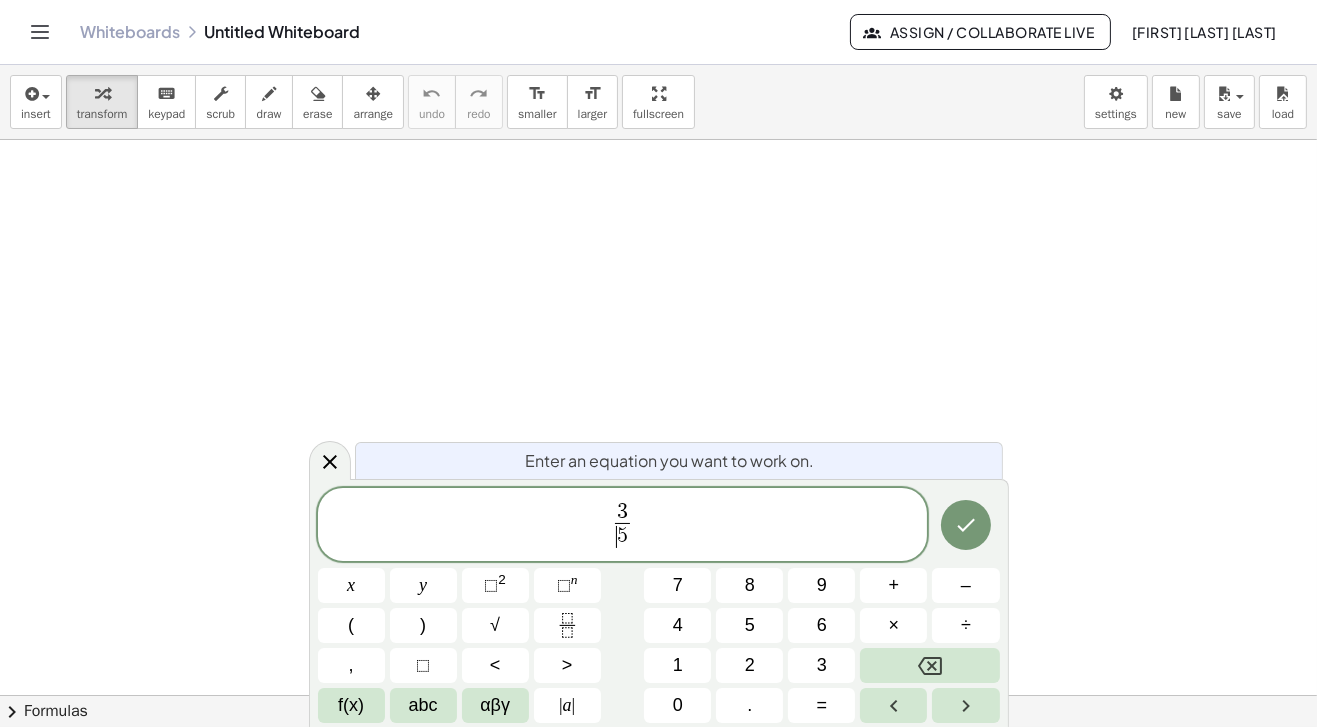 click 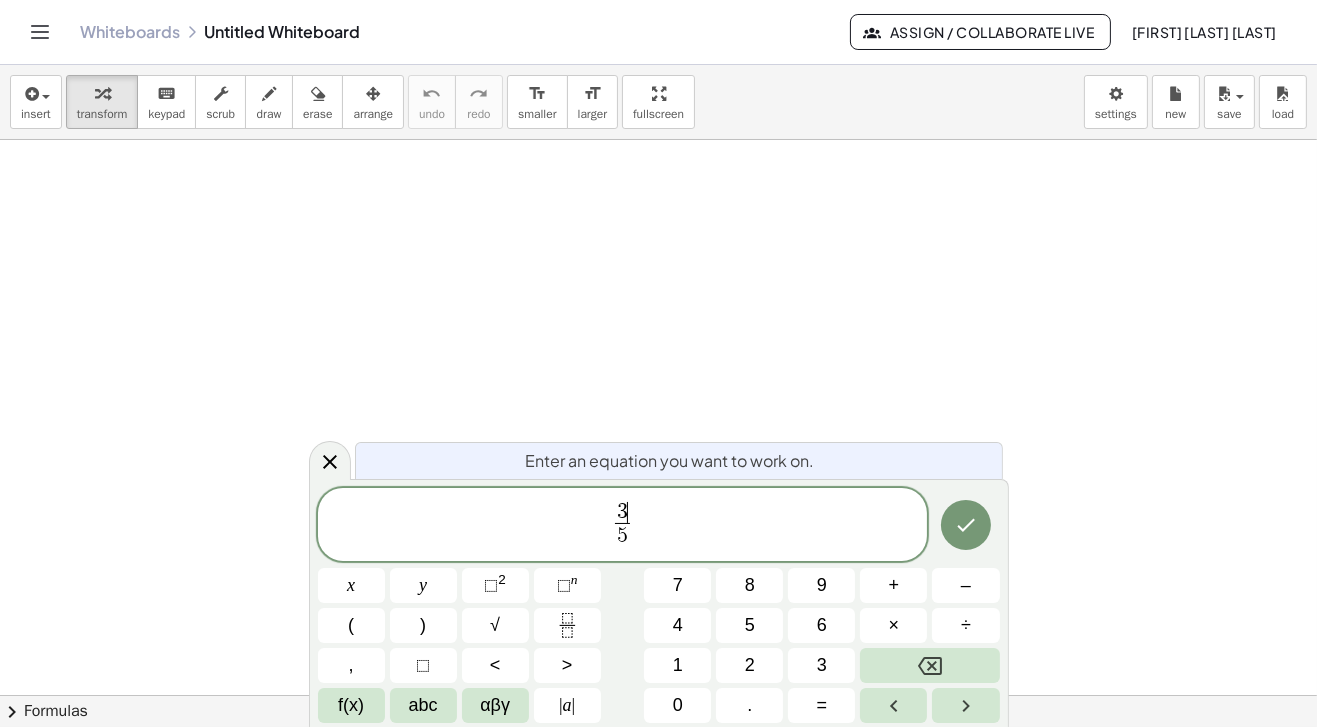 click 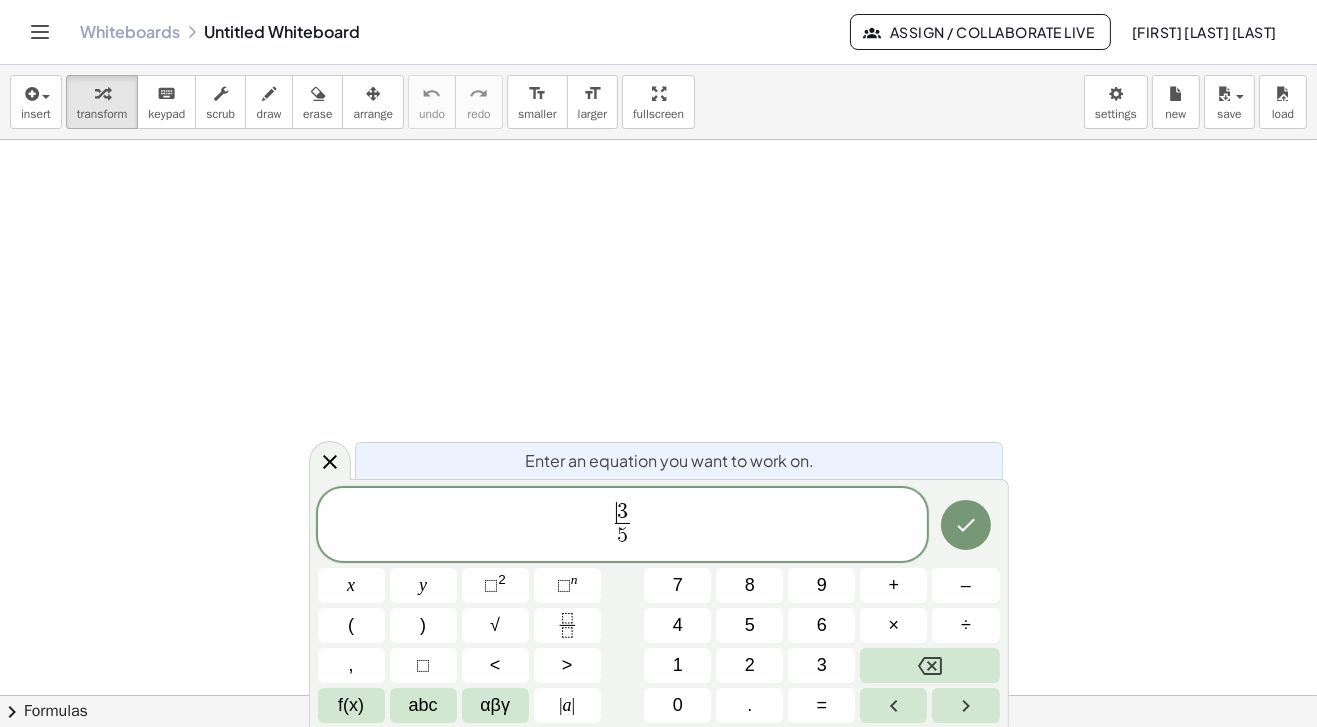 click 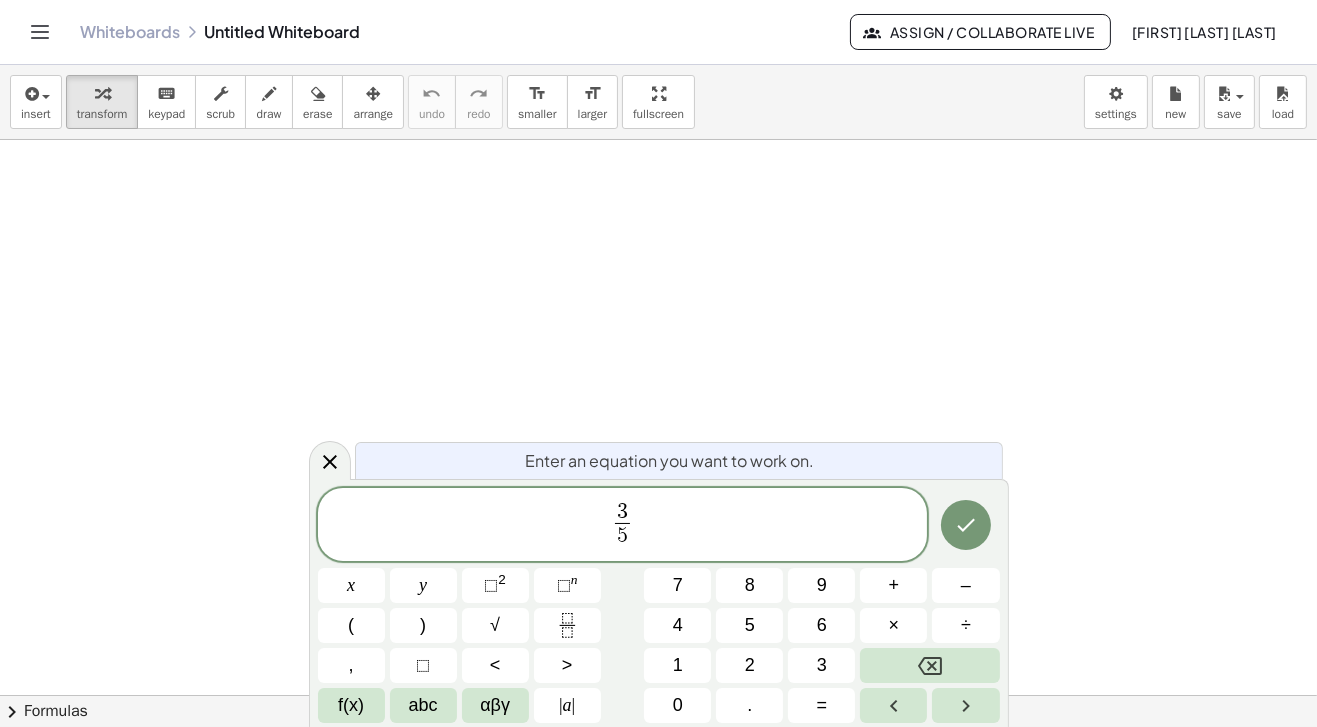 click on "1" at bounding box center [678, 665] 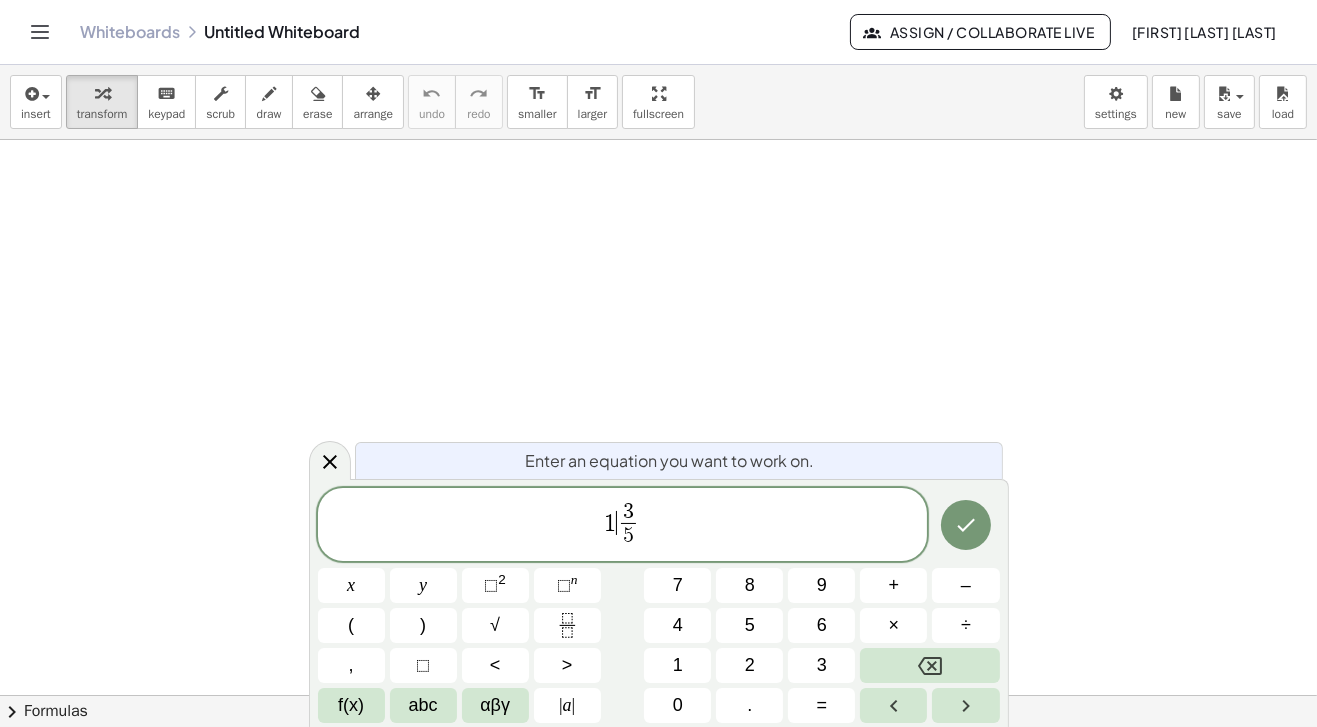 click on "1 ​ 3 5 ​" at bounding box center [623, 526] 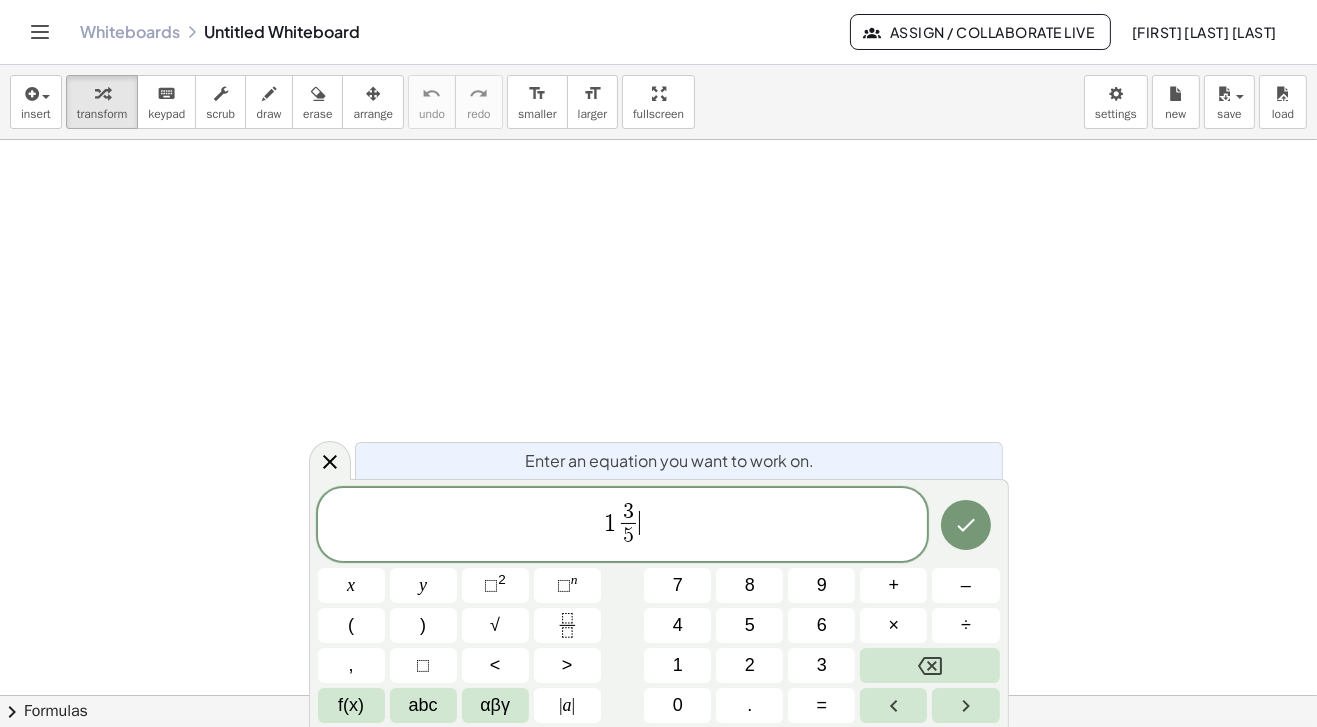 click at bounding box center [966, 525] 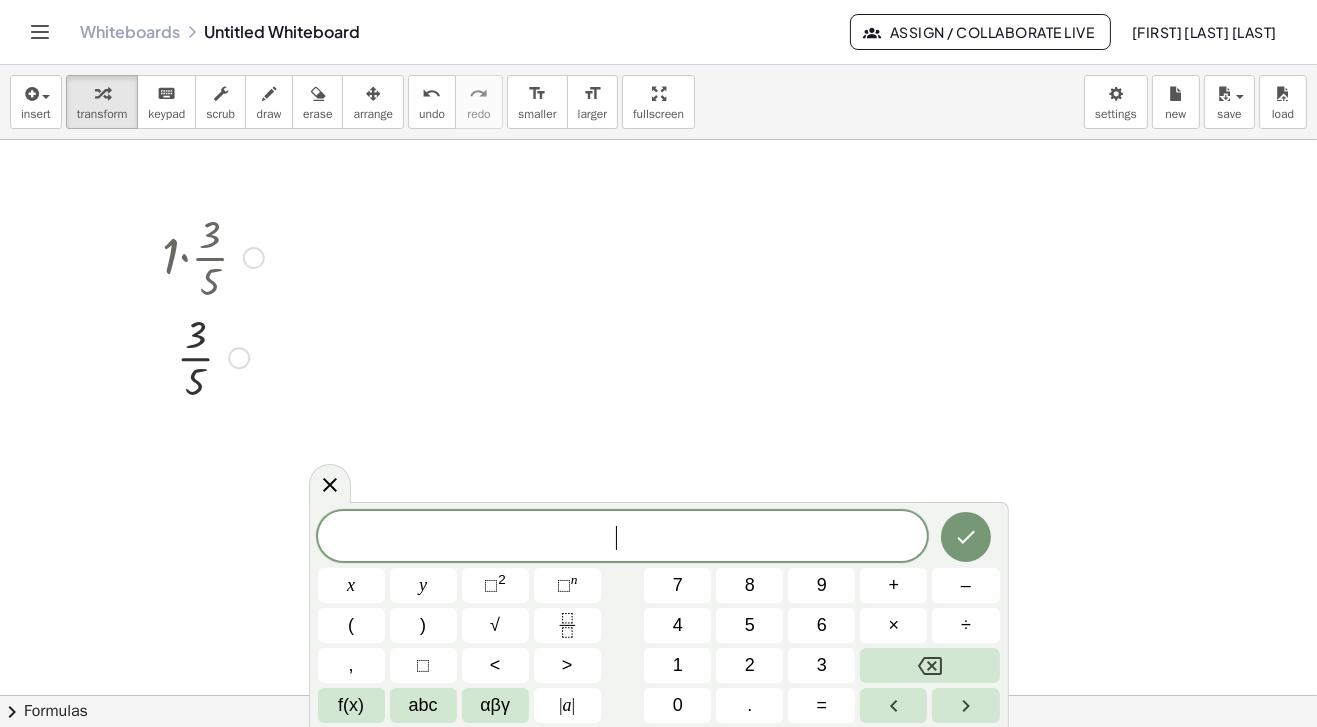 click 